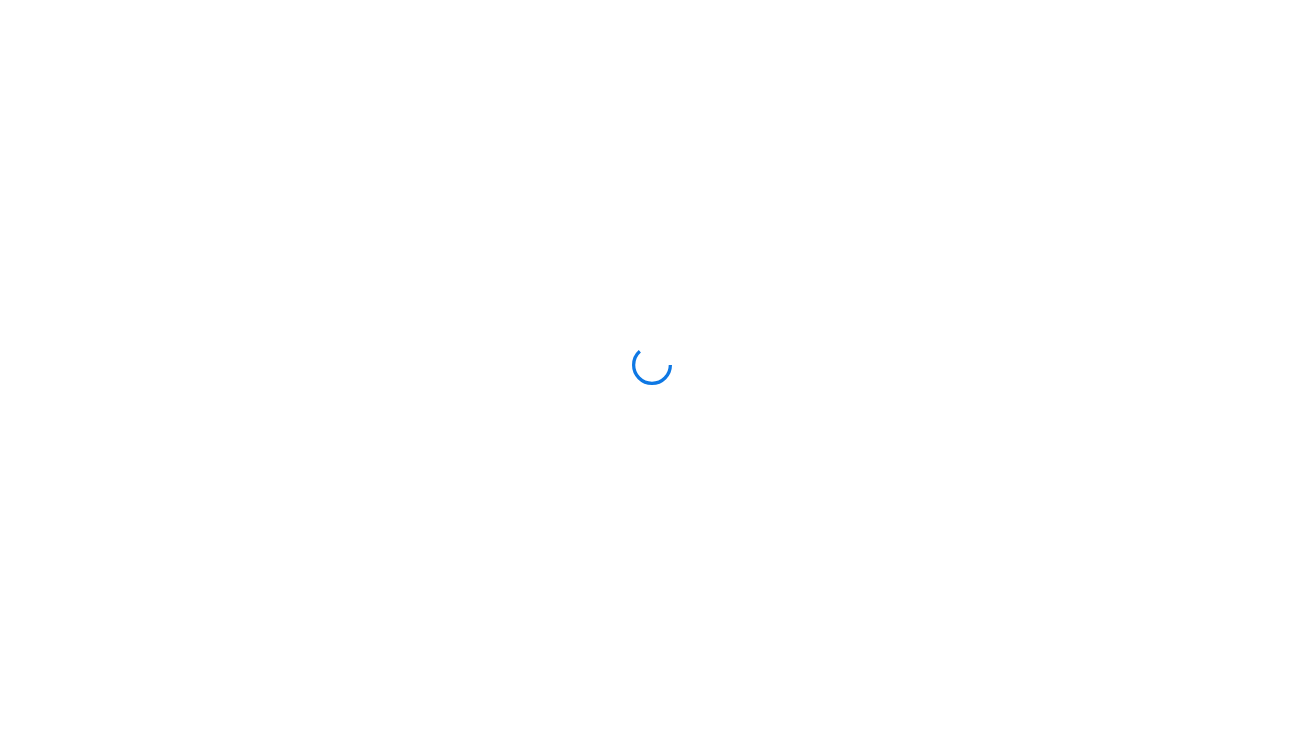 scroll, scrollTop: 0, scrollLeft: 0, axis: both 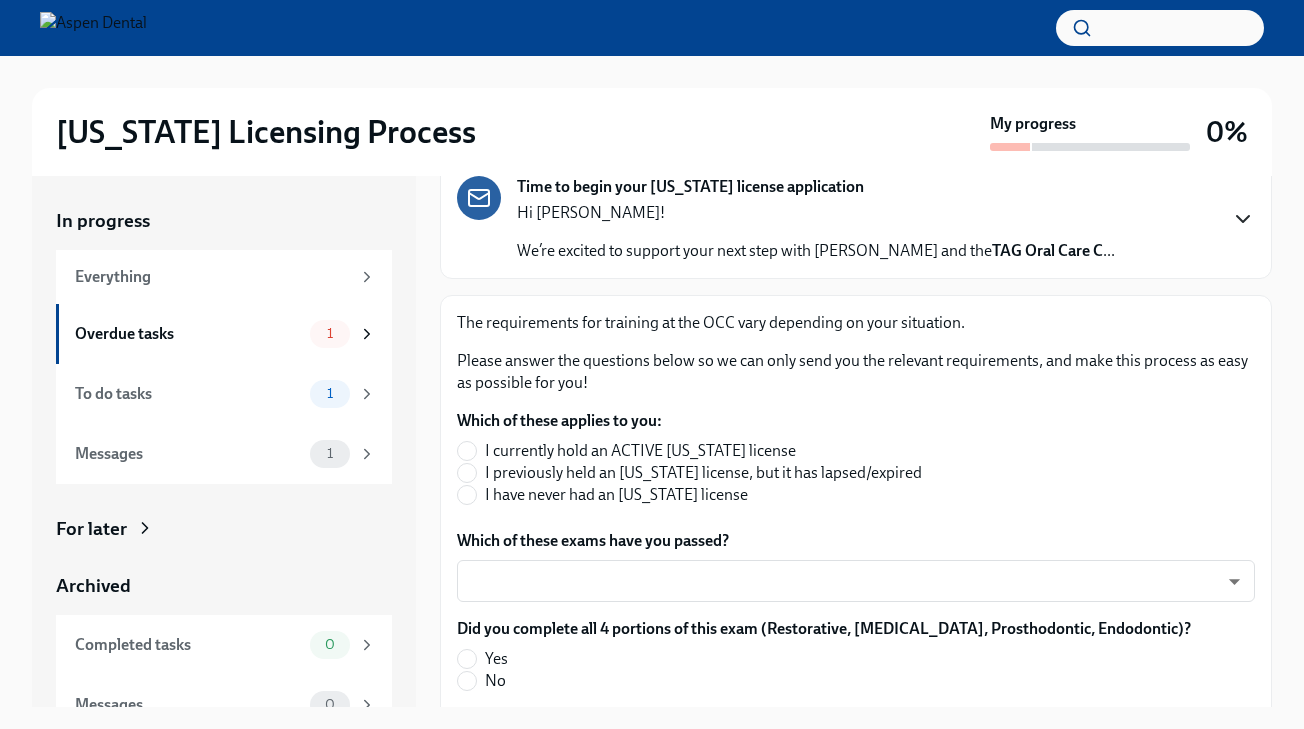 click 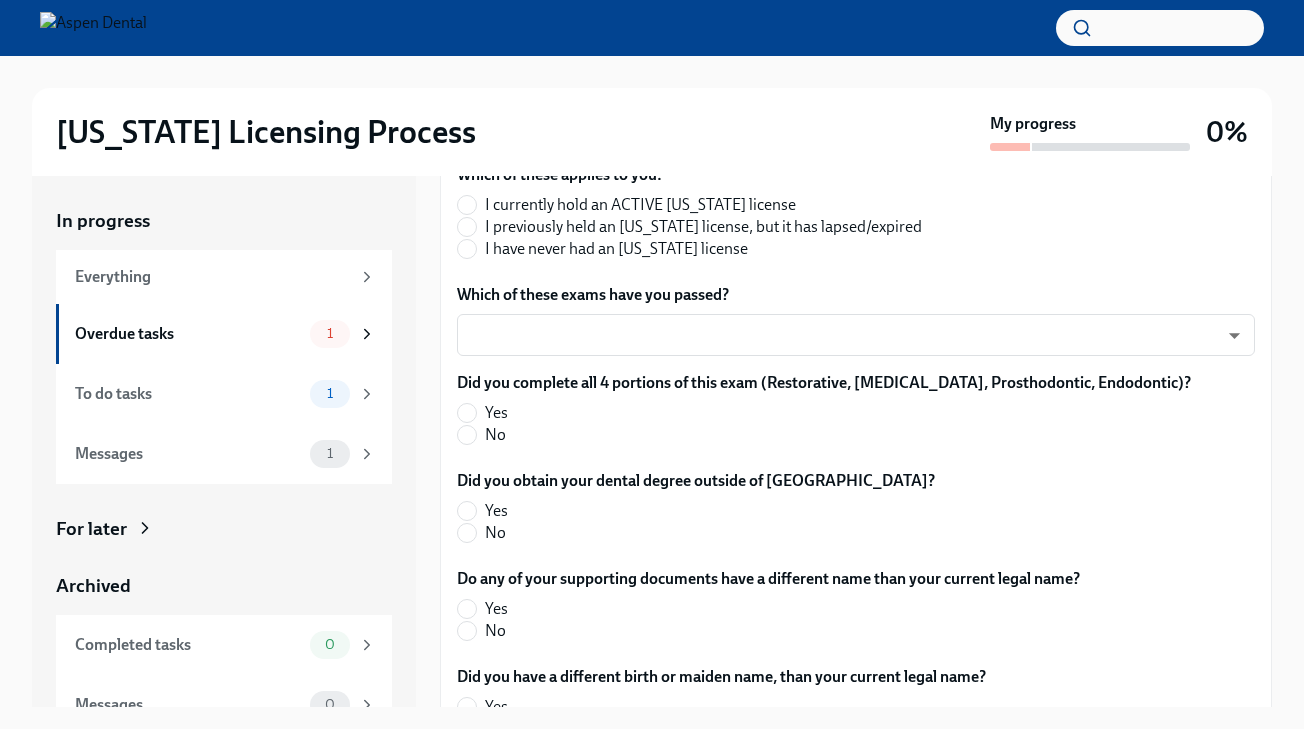 scroll, scrollTop: 989, scrollLeft: 0, axis: vertical 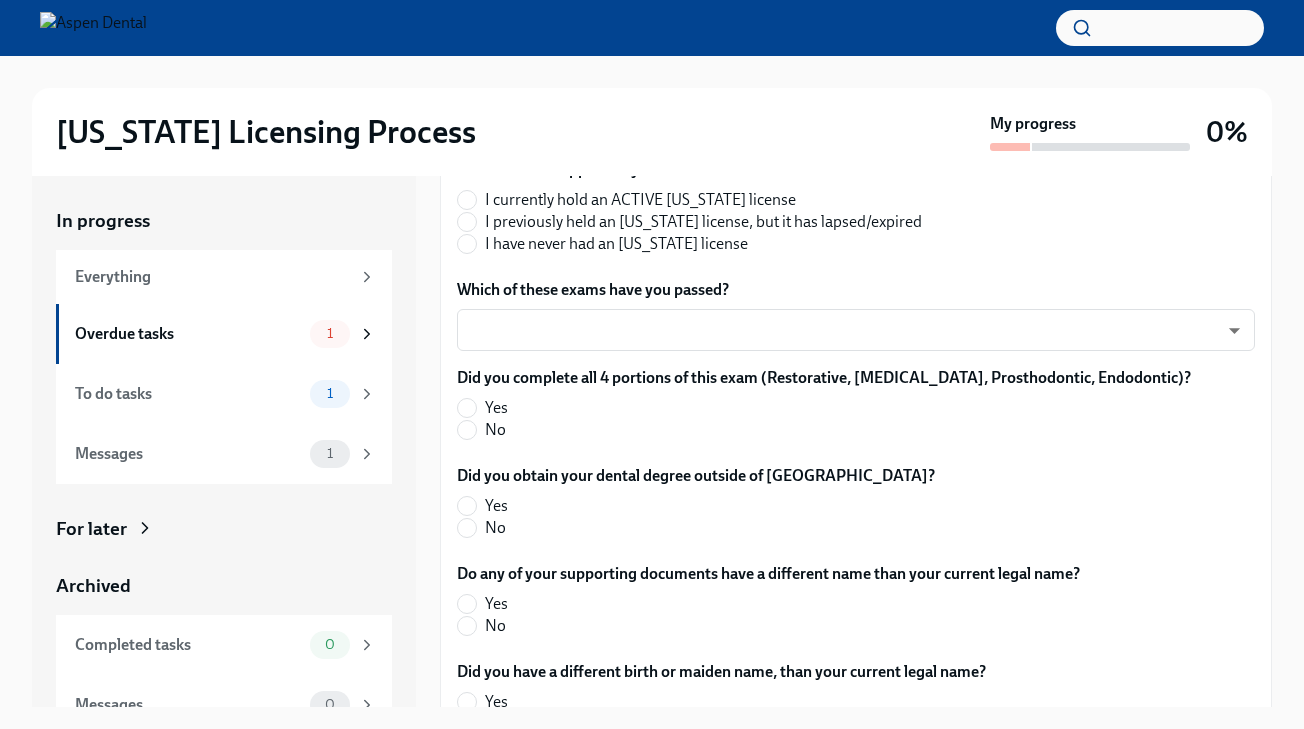 click on "I have never had an [US_STATE] license" at bounding box center (616, 244) 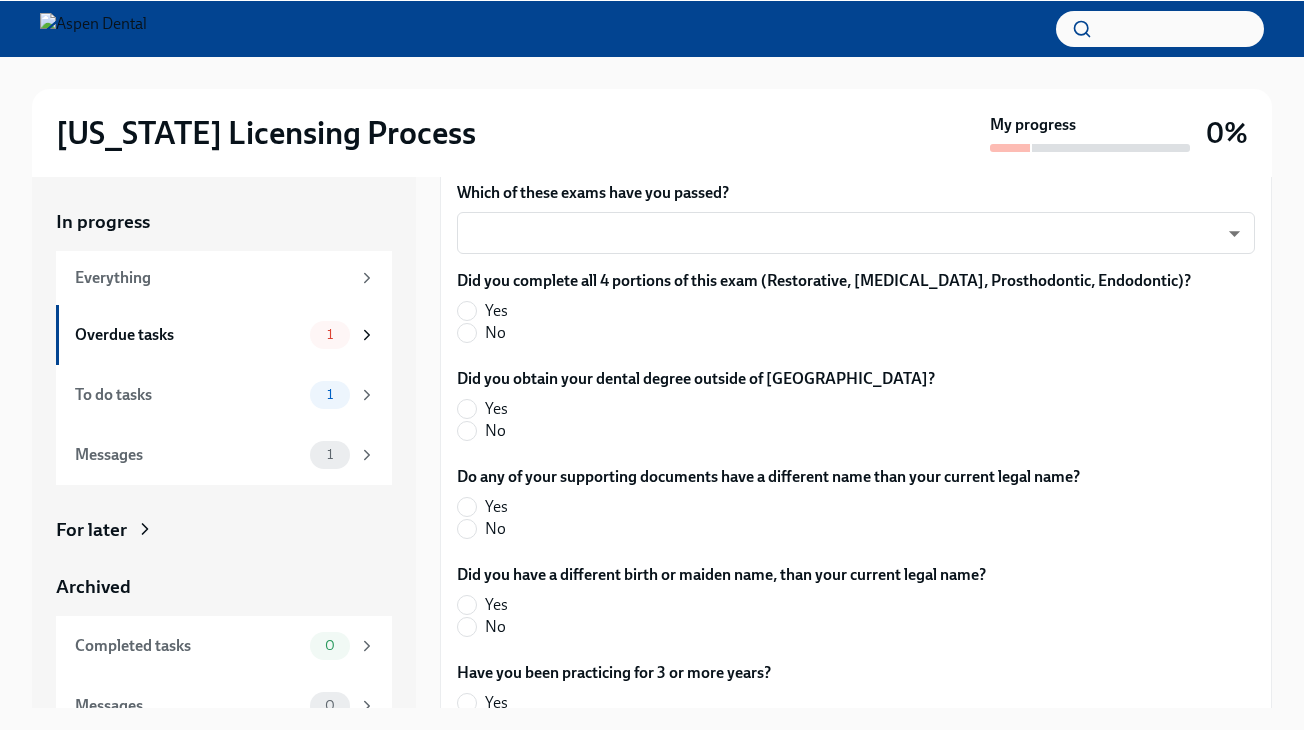 scroll, scrollTop: 1090, scrollLeft: 0, axis: vertical 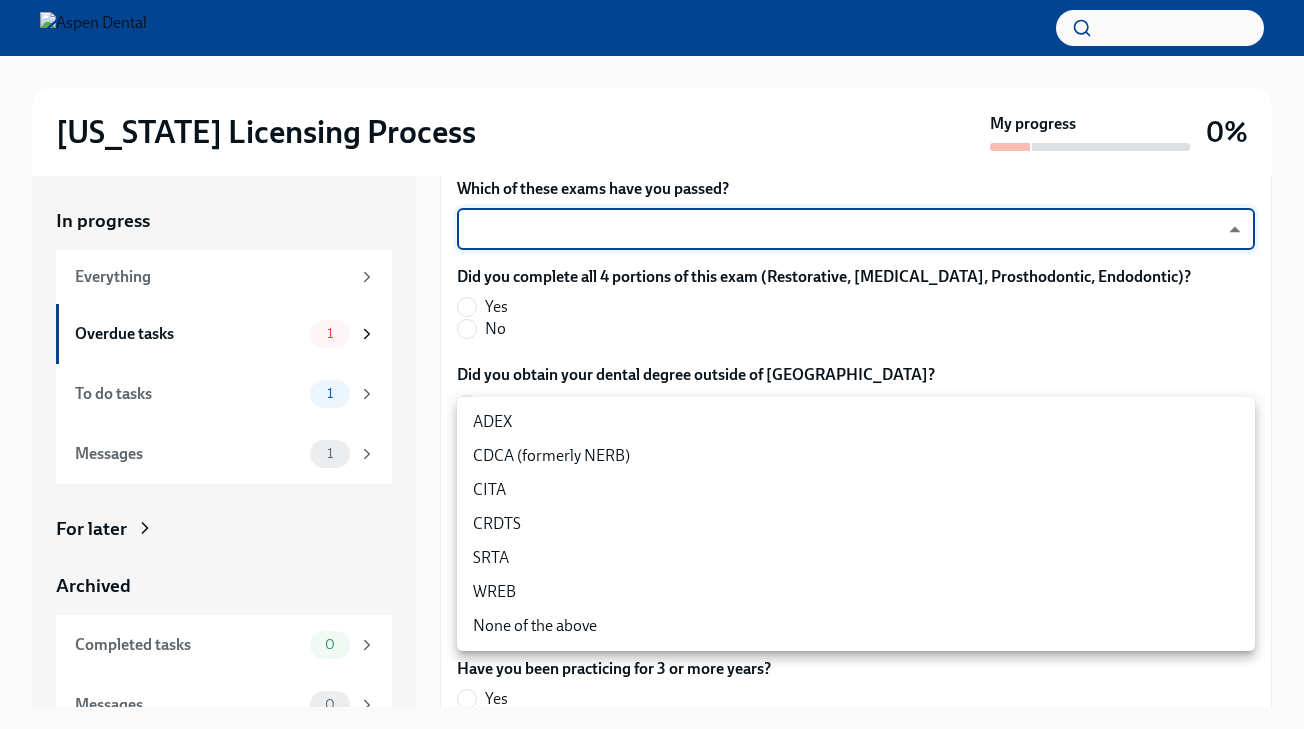click on "[US_STATE] Licensing Process My progress 0% In progress Everything Overdue tasks 1 To do tasks 1 Messages 1 For later Archived Completed tasks 0 Messages 0 Answer these questions to get tailored instructions for the [US_STATE] licensing process Overdue Due  a day ago Time to begin your [US_STATE] license application [DATE] Hi [PERSON_NAME]!
We’re excited to support your next step with Aspen Dental and the  TAG Oral Care Center (OCC) in [GEOGRAPHIC_DATA] —our hub for advanced, hands-on clinical training.
Your learning and growth is a priority.  All doctors are required to obtain a permanent [US_STATE] license in order to participate in OCC courses and future training opportunities.
We’re committed to making this process simple:
Answer the short questionnaire below so we can provide you a tailored to-do list
You’ll begin submitting the documents and information needed for your license
Aspen Dental covers the [US_STATE] license application fee
​ ​ Yes No Yes No Yes" at bounding box center [652, 381] 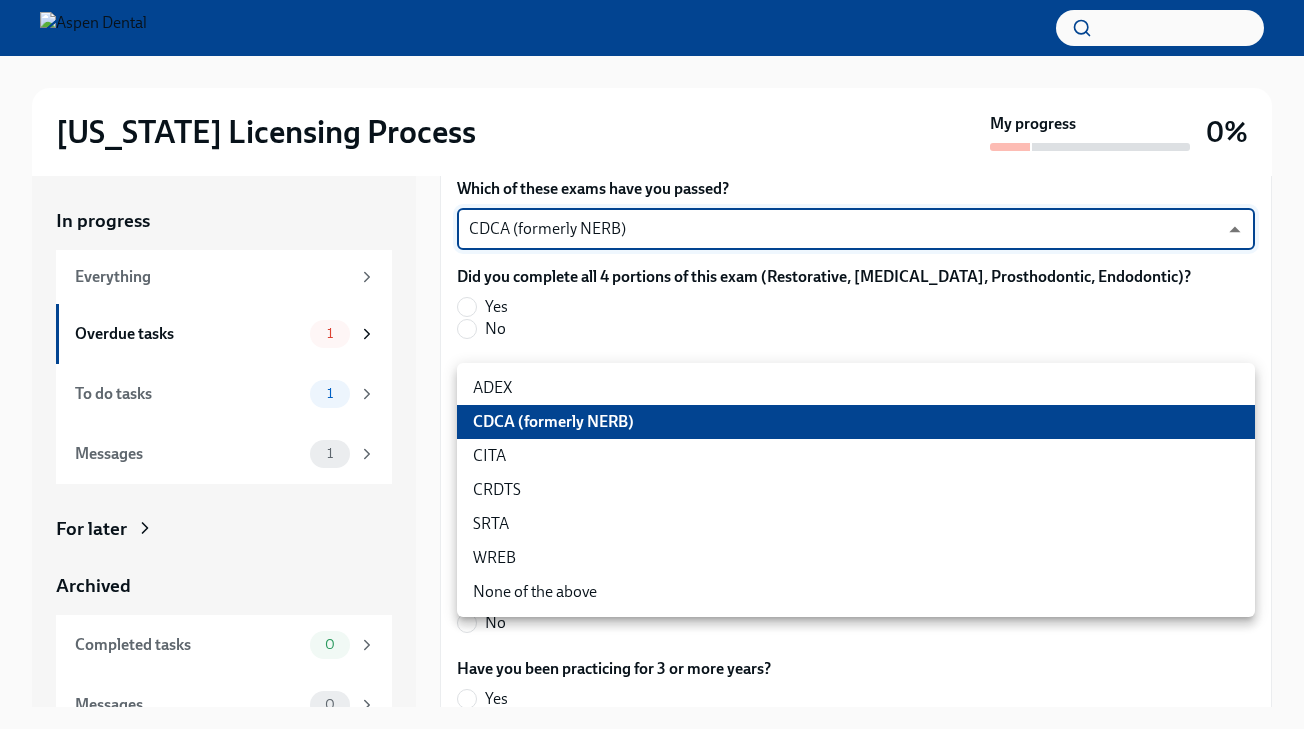 click on "[US_STATE] Licensing Process My progress 0% In progress Everything Overdue tasks 1 To do tasks 1 Messages 1 For later Archived Completed tasks 0 Messages 0 Answer these questions to get tailored instructions for the [US_STATE] licensing process Overdue Due  a day ago Time to begin your [US_STATE] license application [DATE] Hi [PERSON_NAME]!
We’re excited to support your next step with Aspen Dental and the  TAG Oral Care Center (OCC) in [GEOGRAPHIC_DATA] —our hub for advanced, hands-on clinical training.
Your learning and growth is a priority.  All doctors are required to obtain a permanent [US_STATE] license in order to participate in OCC courses and future training opportunities.
We’re committed to making this process simple:
Answer the short questionnaire below so we can provide you a tailored to-do list
You’ll begin submitting the documents and information needed for your license
Aspen Dental covers the [US_STATE] license application fee
CDCA (formerly NERB) ​ x" at bounding box center [652, 381] 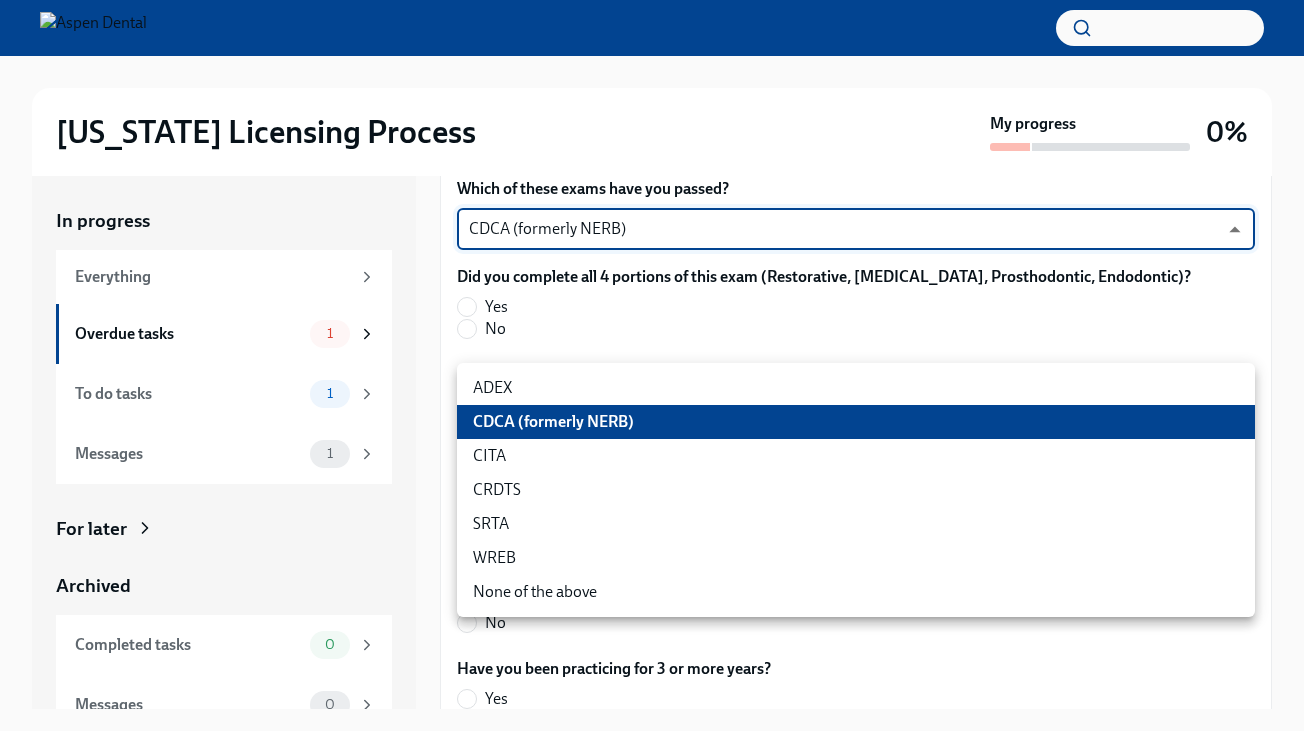 click on "[US_STATE] Licensing Process My progress 0% In progress Everything Overdue tasks 1 To do tasks 1 Messages 1 For later Archived Completed tasks 0 Messages 0 Answer these questions to get tailored instructions for the [US_STATE] licensing process Overdue Due  a day ago Time to begin your [US_STATE] license application [DATE] Hi [PERSON_NAME]!
We’re excited to support your next step with Aspen Dental and the  TAG Oral Care Center (OCC) in [GEOGRAPHIC_DATA] —our hub for advanced, hands-on clinical training.
Your learning and growth is a priority.  All doctors are required to obtain a permanent [US_STATE] license in order to participate in OCC courses and future training opportunities.
We’re committed to making this process simple:
Answer the short questionnaire below so we can provide you a tailored to-do list
You’ll begin submitting the documents and information needed for your license
Aspen Dental covers the [US_STATE] license application fee
CDCA (formerly NERB) ​ x" at bounding box center [652, 382] 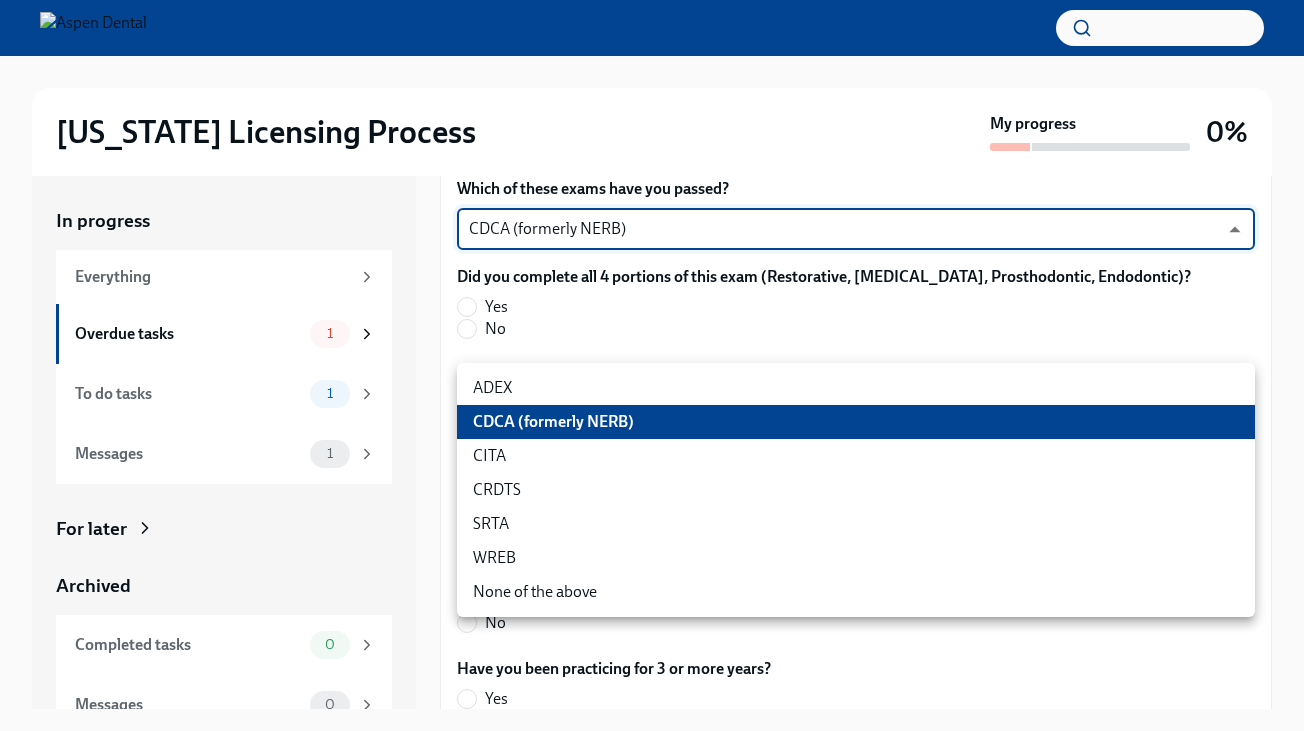 click on "ADEX" at bounding box center [856, 388] 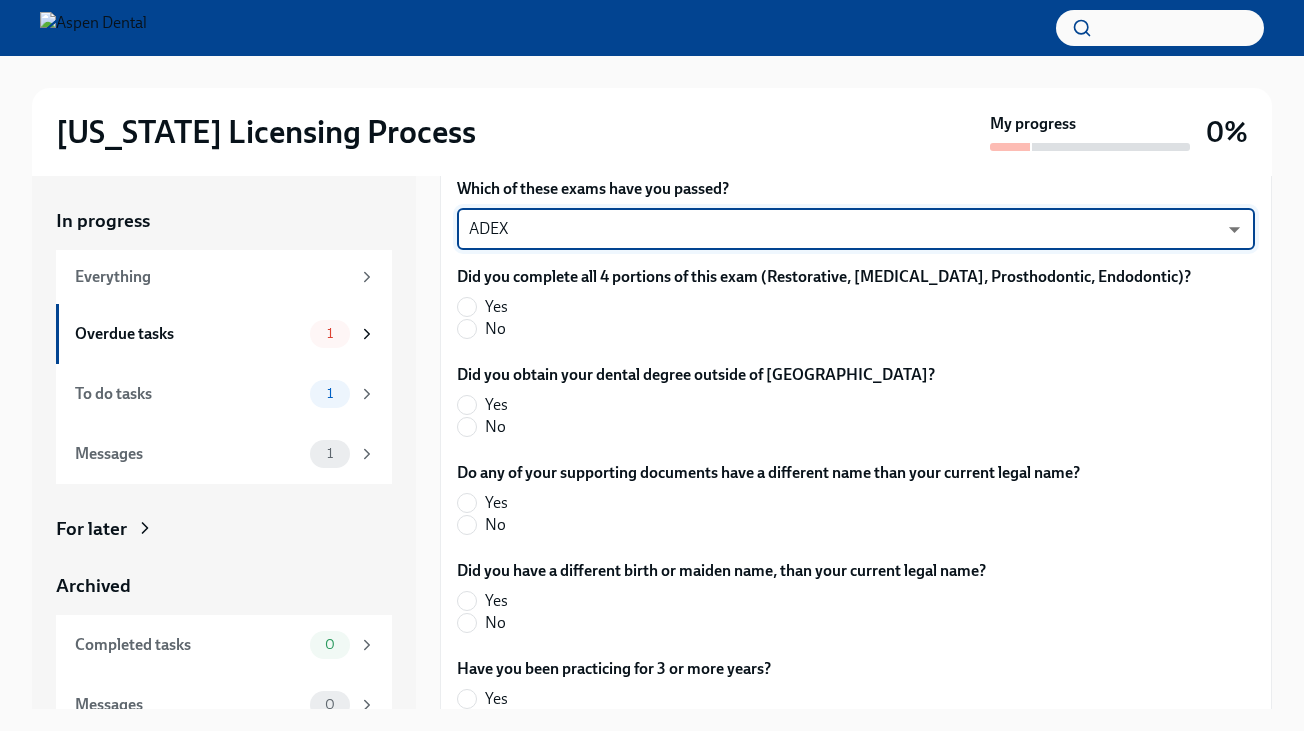 click on "[US_STATE] Licensing Process My progress 0% In progress Everything Overdue tasks 1 To do tasks 1 Messages 1 For later Archived Completed tasks 0 Messages 0 Answer these questions to get tailored instructions for the [US_STATE] licensing process Overdue Due  a day ago Time to begin your [US_STATE] license application [DATE] Hi [PERSON_NAME]!
We’re excited to support your next step with Aspen Dental and the  TAG Oral Care Center (OCC) in [GEOGRAPHIC_DATA] —our hub for advanced, hands-on clinical training.
Your learning and growth is a priority.  All doctors are required to obtain a permanent [US_STATE] license in order to participate in OCC courses and future training opportunities.
We’re committed to making this process simple:
Answer the short questionnaire below so we can provide you a tailored to-do list
You’ll begin submitting the documents and information needed for your license
Aspen Dental covers the [US_STATE] license application fee
ADEX pxo-W3vNi ​ Yes No" at bounding box center [652, 382] 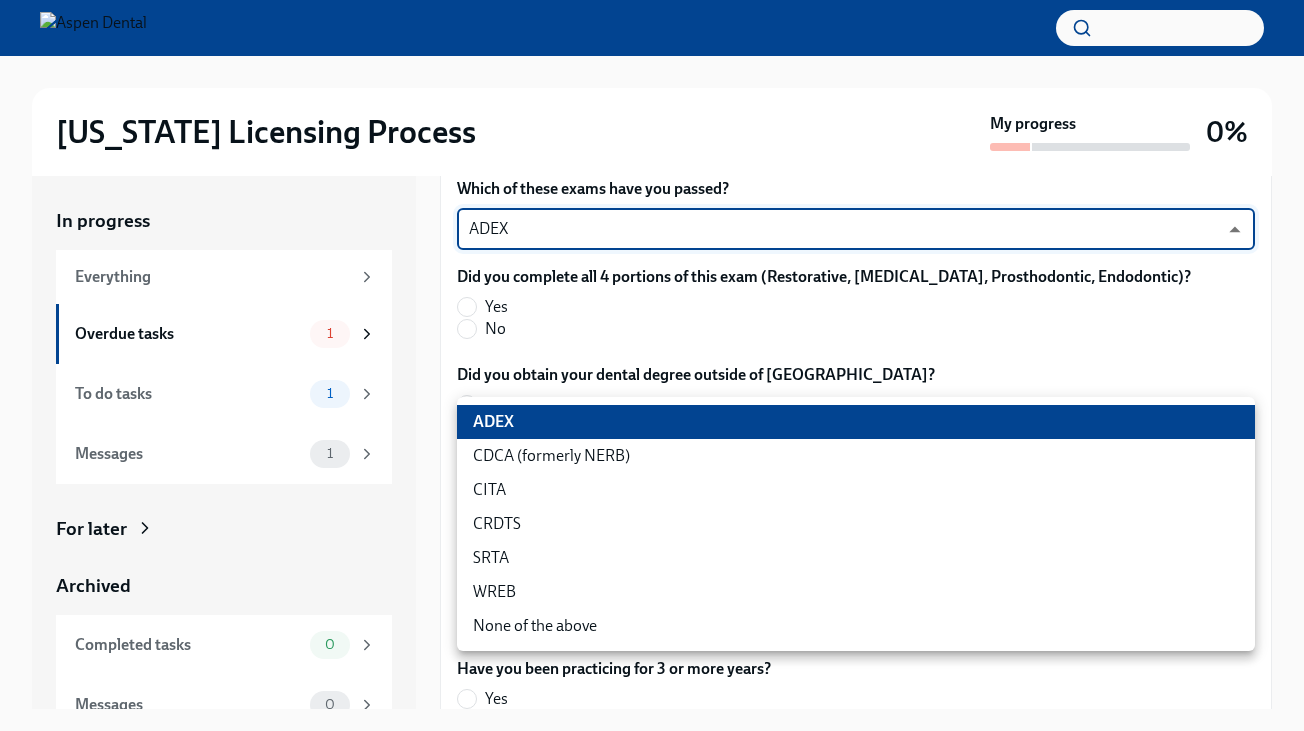 click on "CDCA (formerly NERB)" at bounding box center [856, 456] 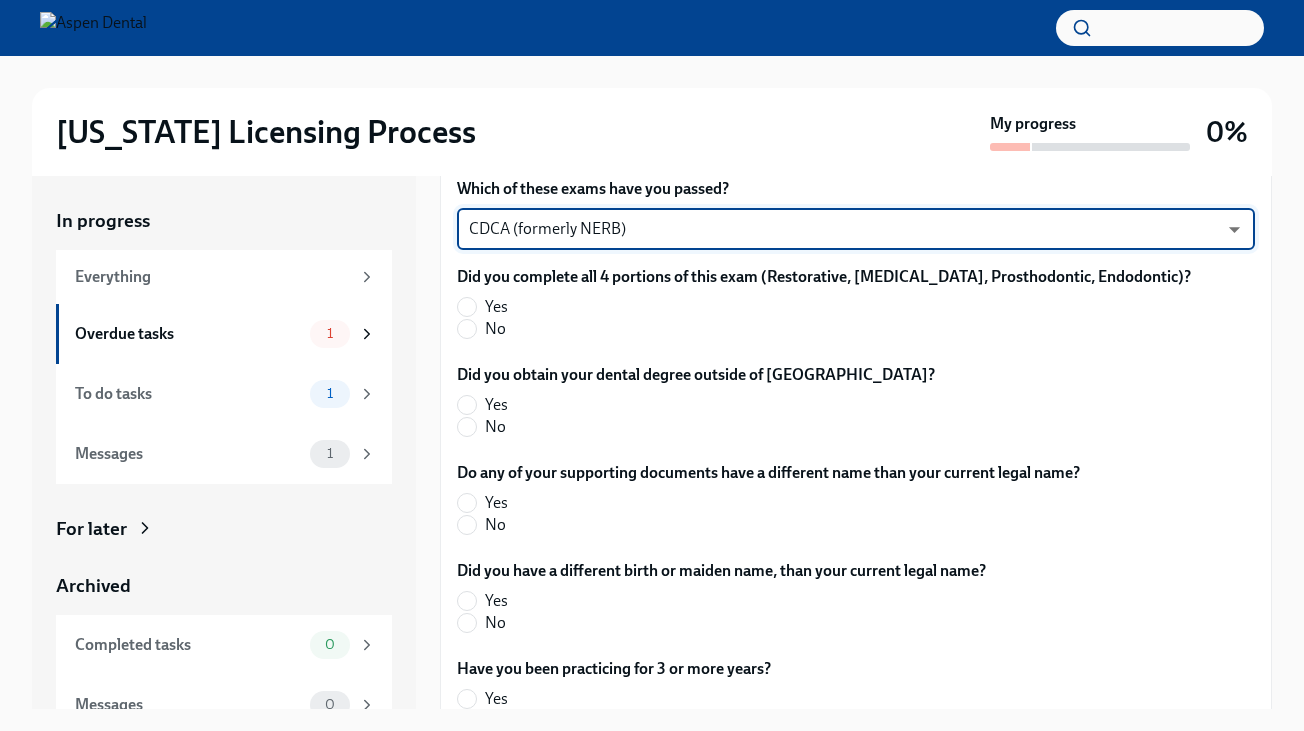 click on "[US_STATE] Licensing Process My progress 0% In progress Everything Overdue tasks 1 To do tasks 1 Messages 1 For later Archived Completed tasks 0 Messages 0 Answer these questions to get tailored instructions for the [US_STATE] licensing process Overdue Due  a day ago Time to begin your [US_STATE] license application [DATE] Hi [PERSON_NAME]!
We’re excited to support your next step with Aspen Dental and the  TAG Oral Care Center (OCC) in [GEOGRAPHIC_DATA] —our hub for advanced, hands-on clinical training.
Your learning and growth is a priority.  All doctors are required to obtain a permanent [US_STATE] license in order to participate in OCC courses and future training opportunities.
We’re committed to making this process simple:
Answer the short questionnaire below so we can provide you a tailored to-do list
You’ll begin submitting the documents and information needed for your license
Aspen Dental covers the [US_STATE] license application fee
CDCA (formerly NERB) ​ x" at bounding box center [652, 382] 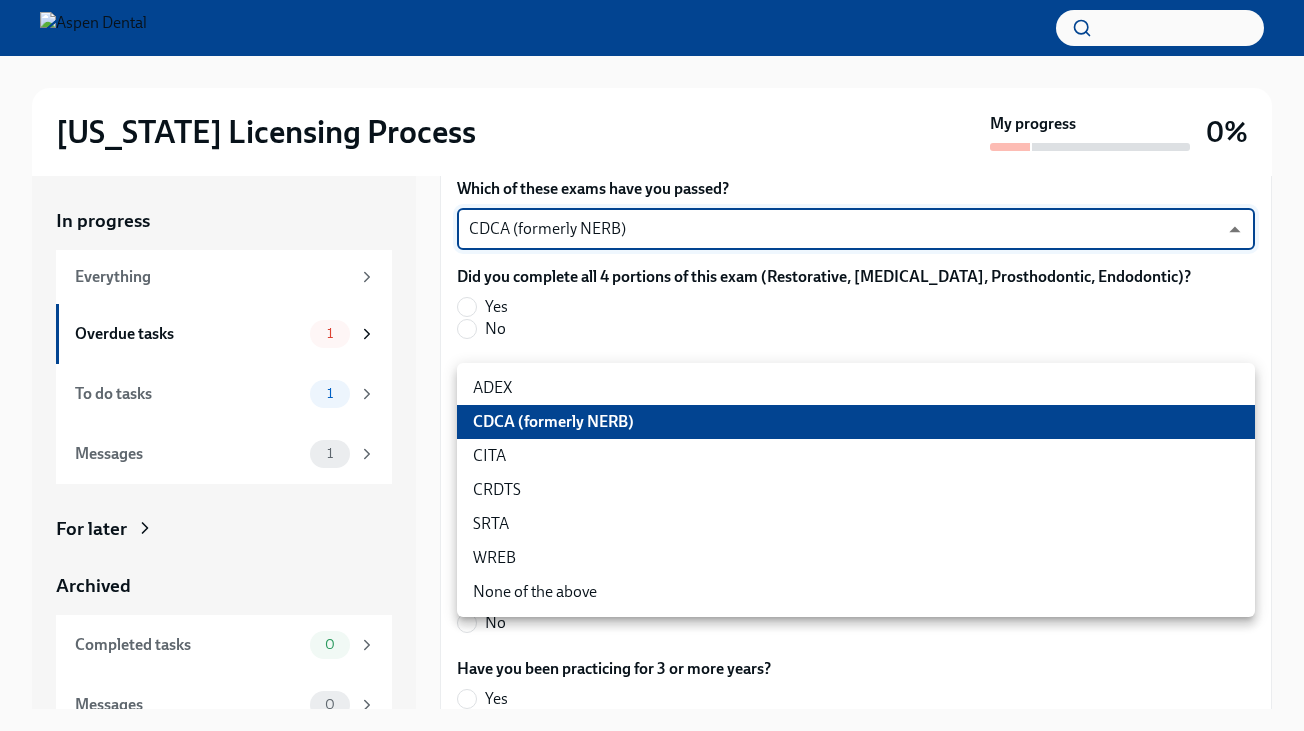 click on "ADEX" at bounding box center [856, 388] 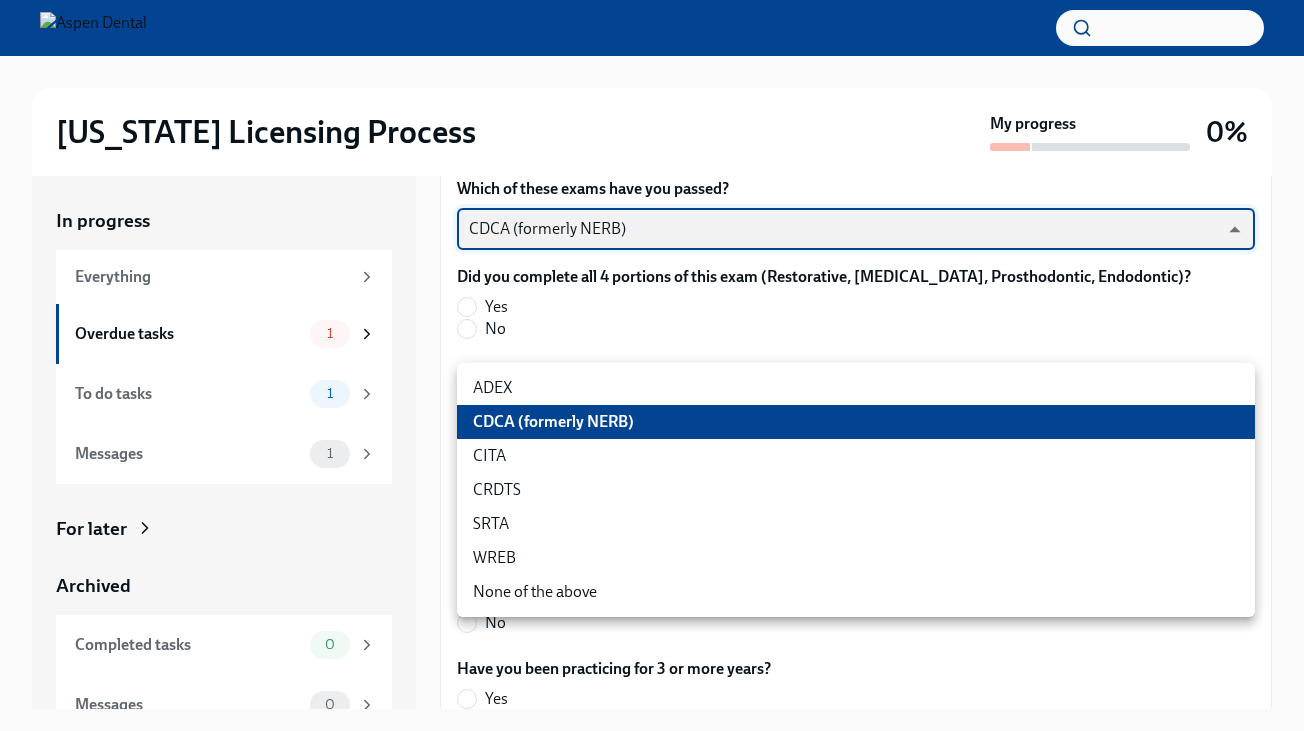 type on "pxo-W3vNi" 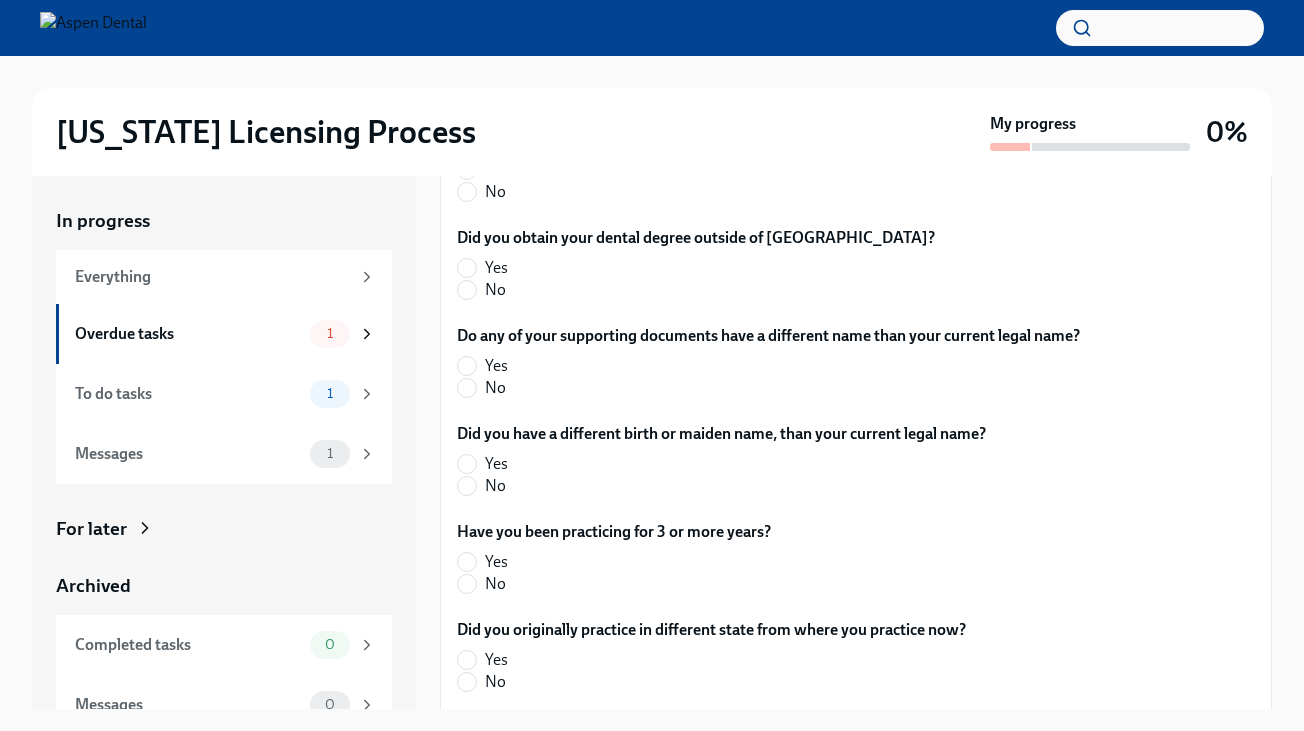 scroll, scrollTop: 1231, scrollLeft: 0, axis: vertical 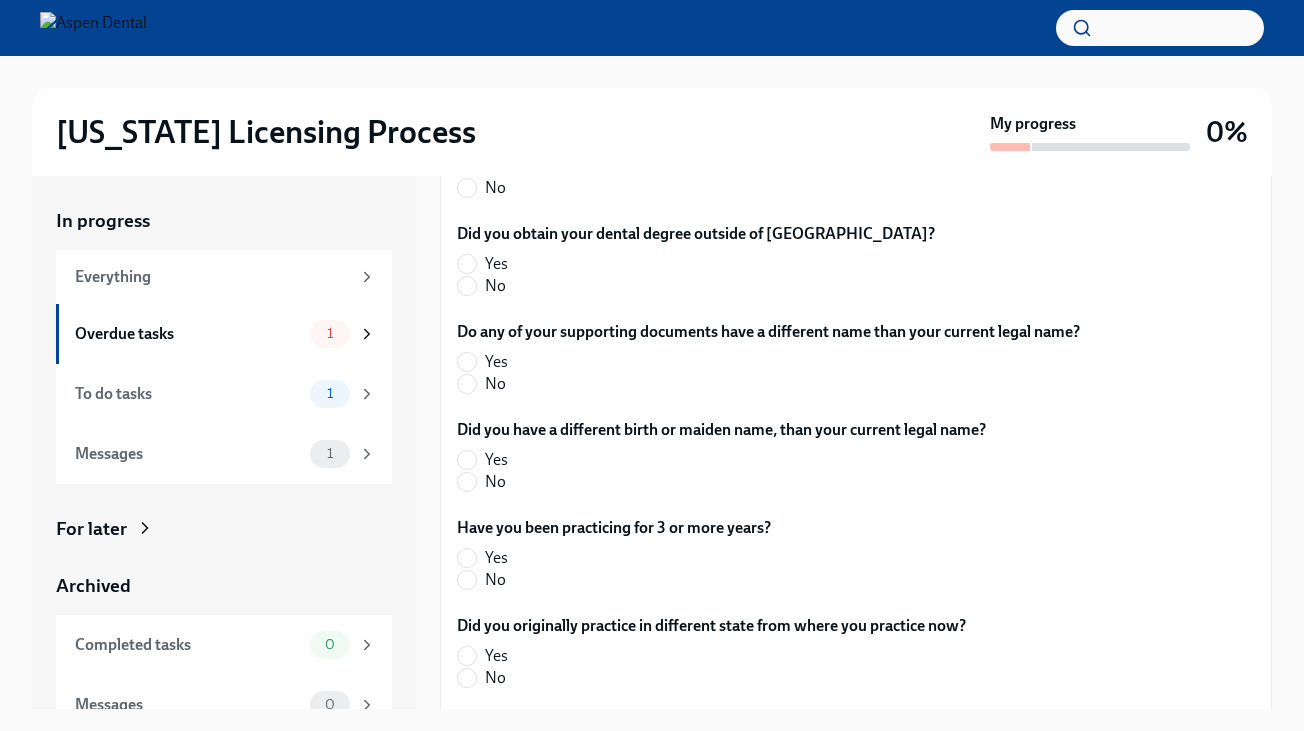 click on "Yes" at bounding box center [816, 166] 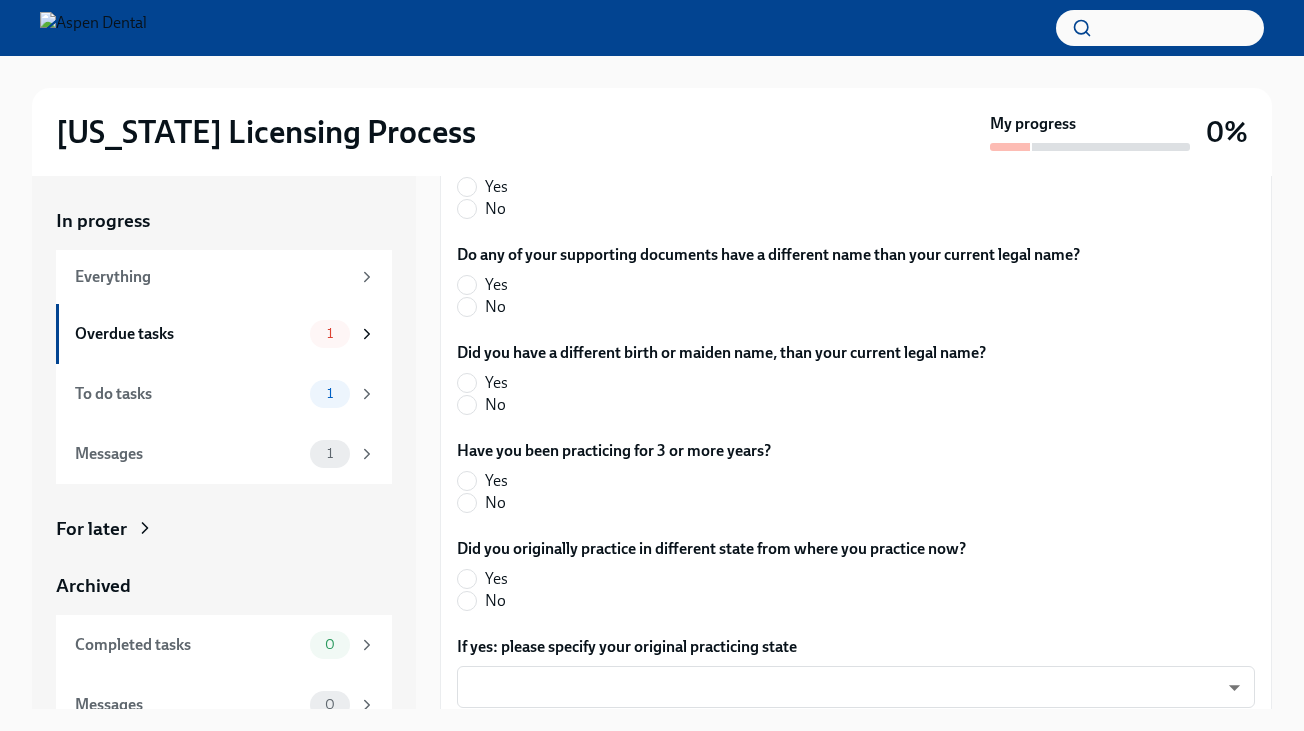 scroll, scrollTop: 1319, scrollLeft: 0, axis: vertical 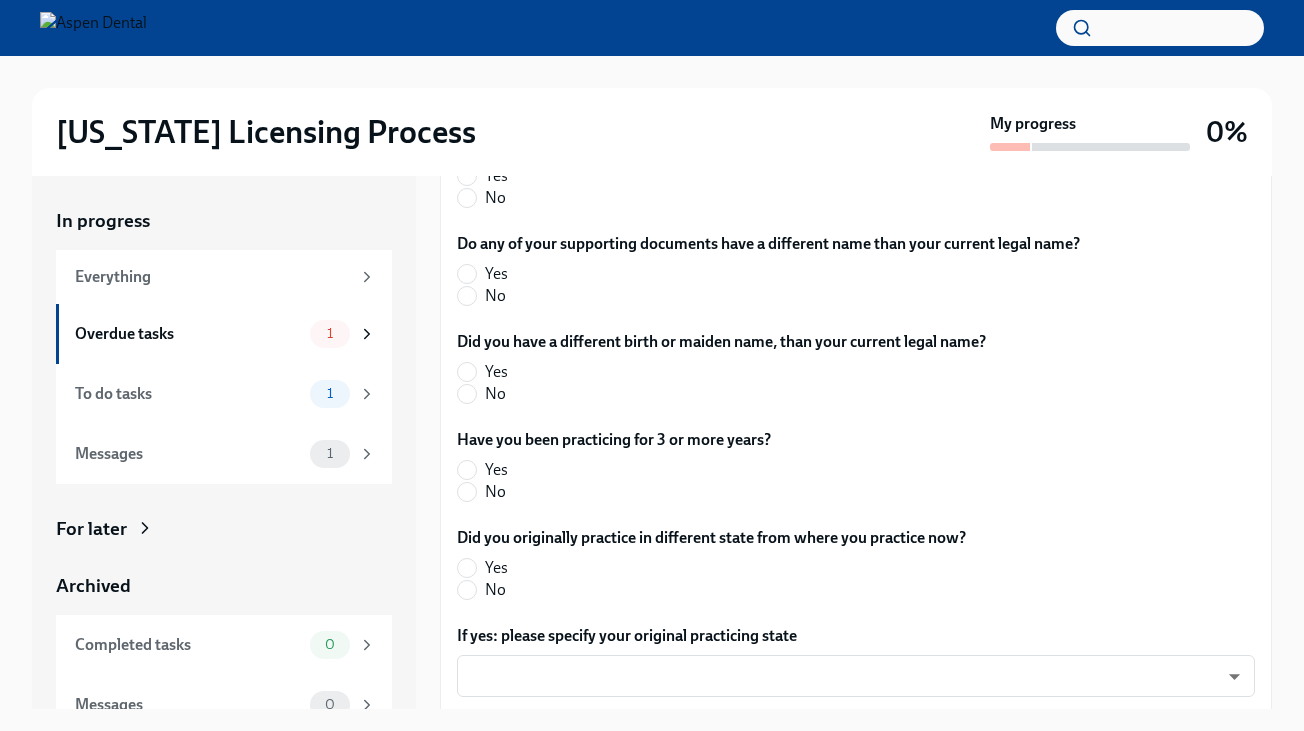 click on "No" at bounding box center (688, 198) 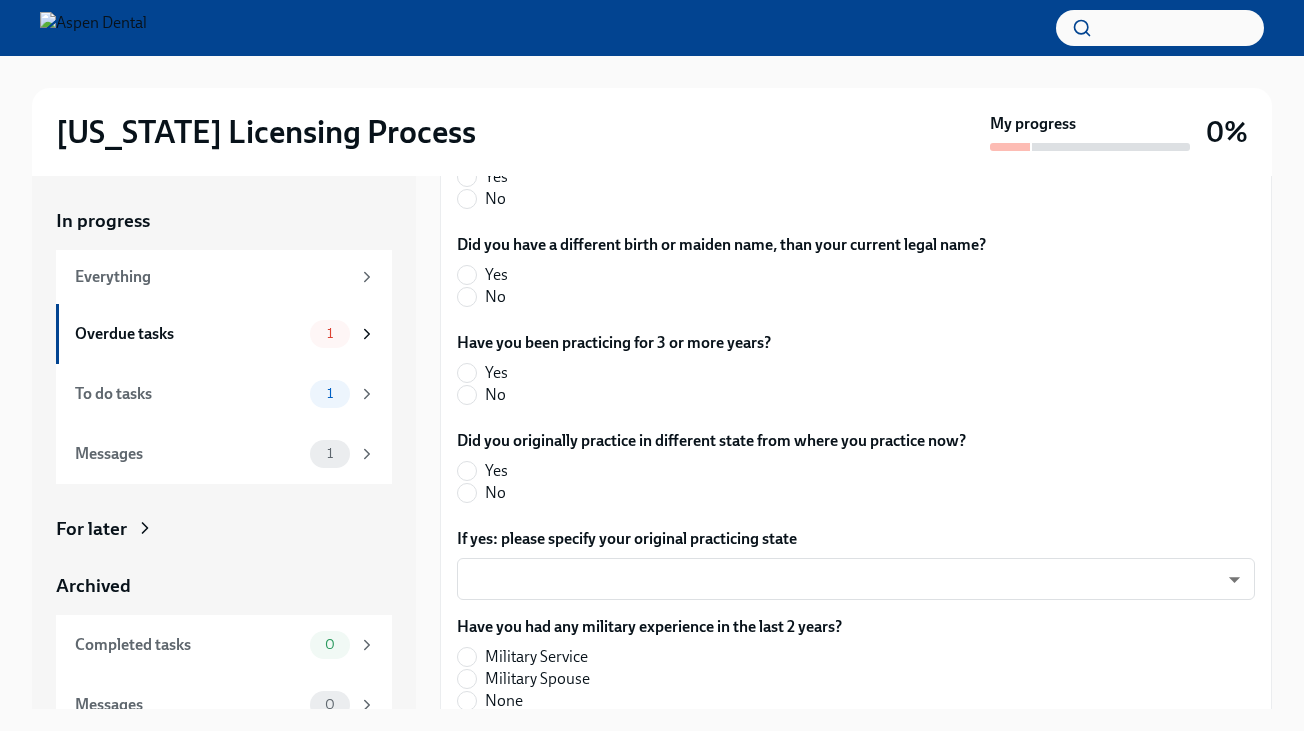 scroll, scrollTop: 1419, scrollLeft: 0, axis: vertical 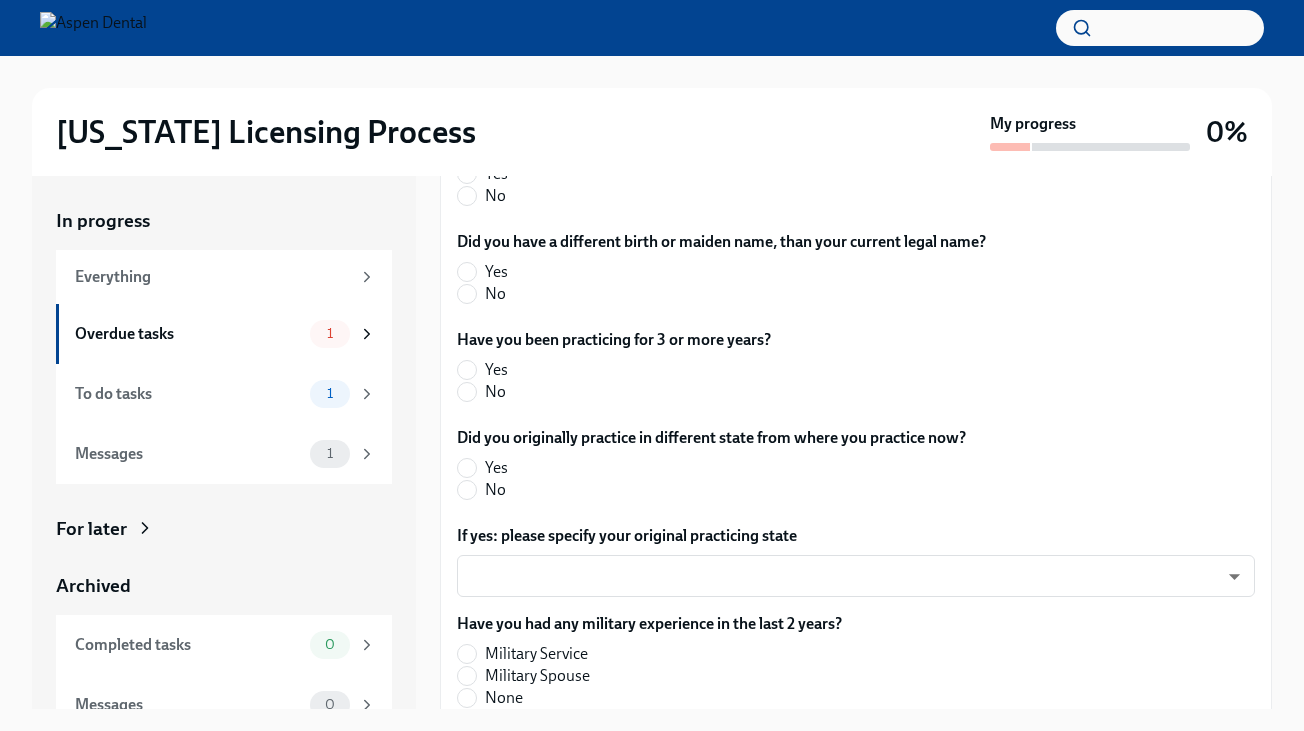 click on "Yes" at bounding box center (760, 174) 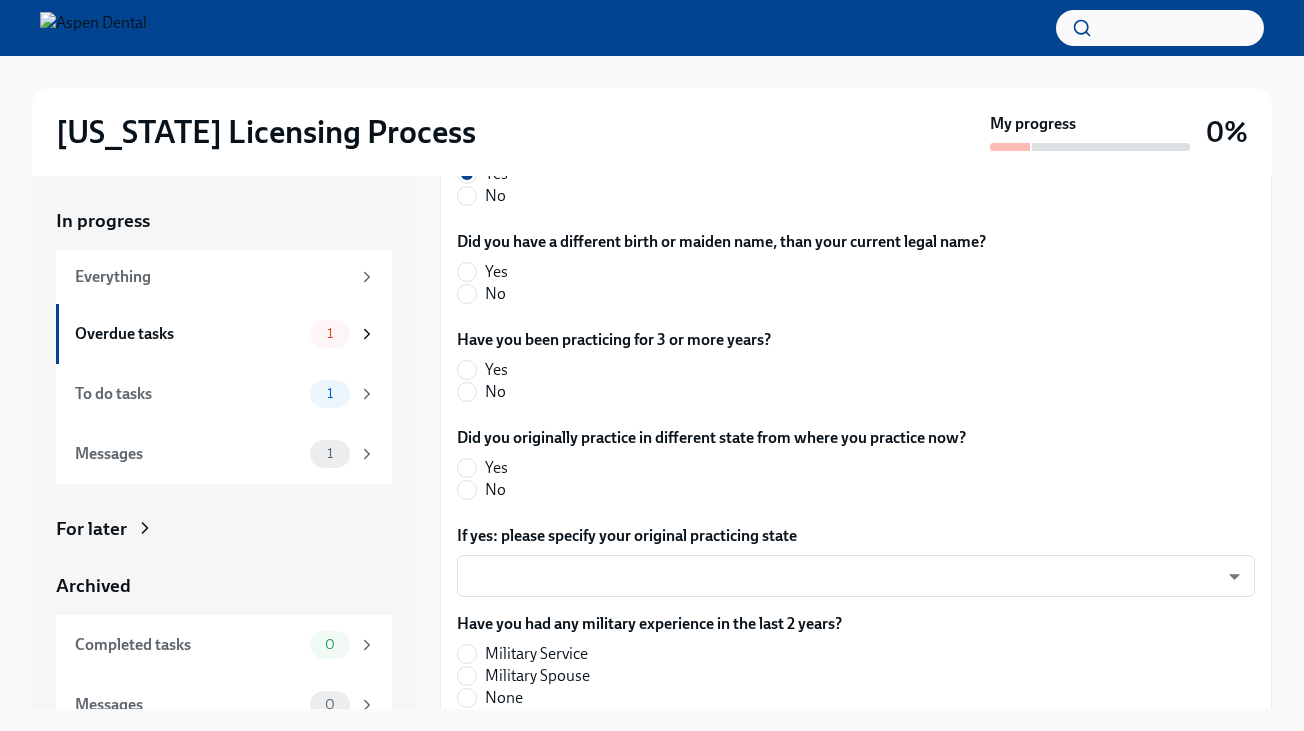 click on "No" at bounding box center [760, 196] 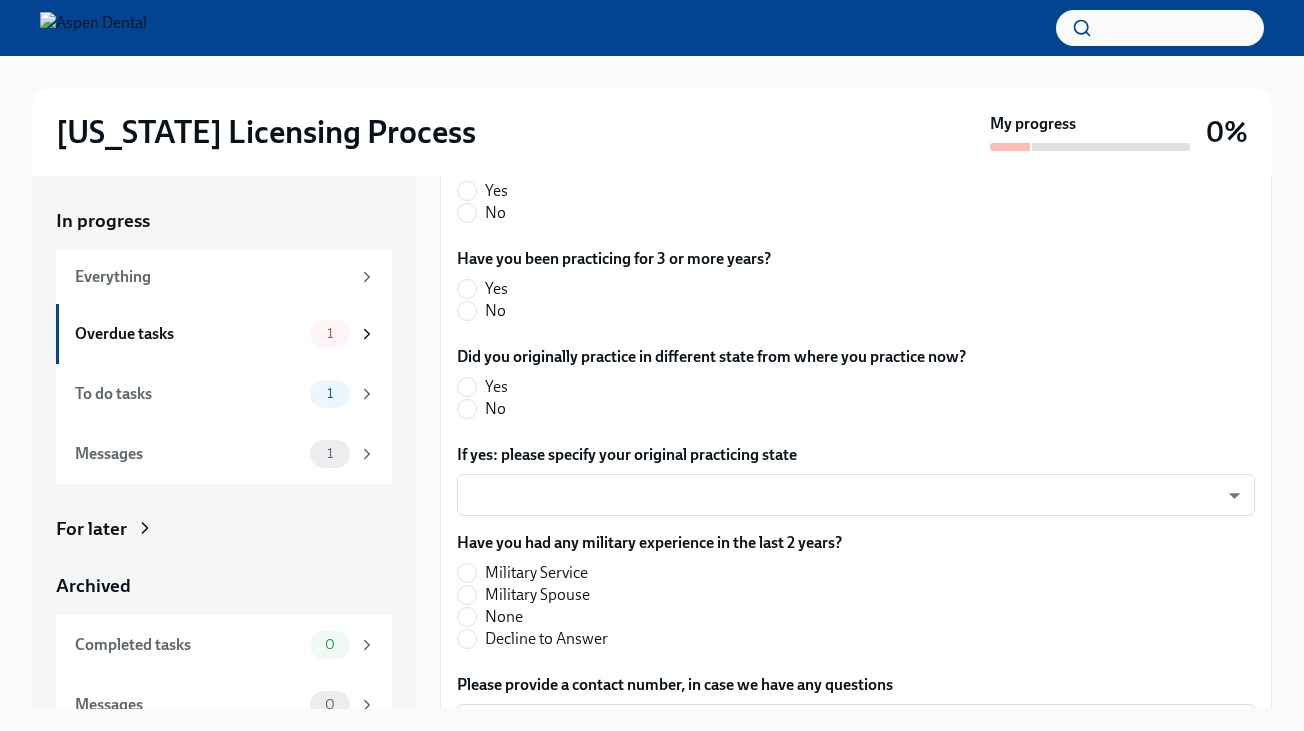 scroll, scrollTop: 1508, scrollLeft: 0, axis: vertical 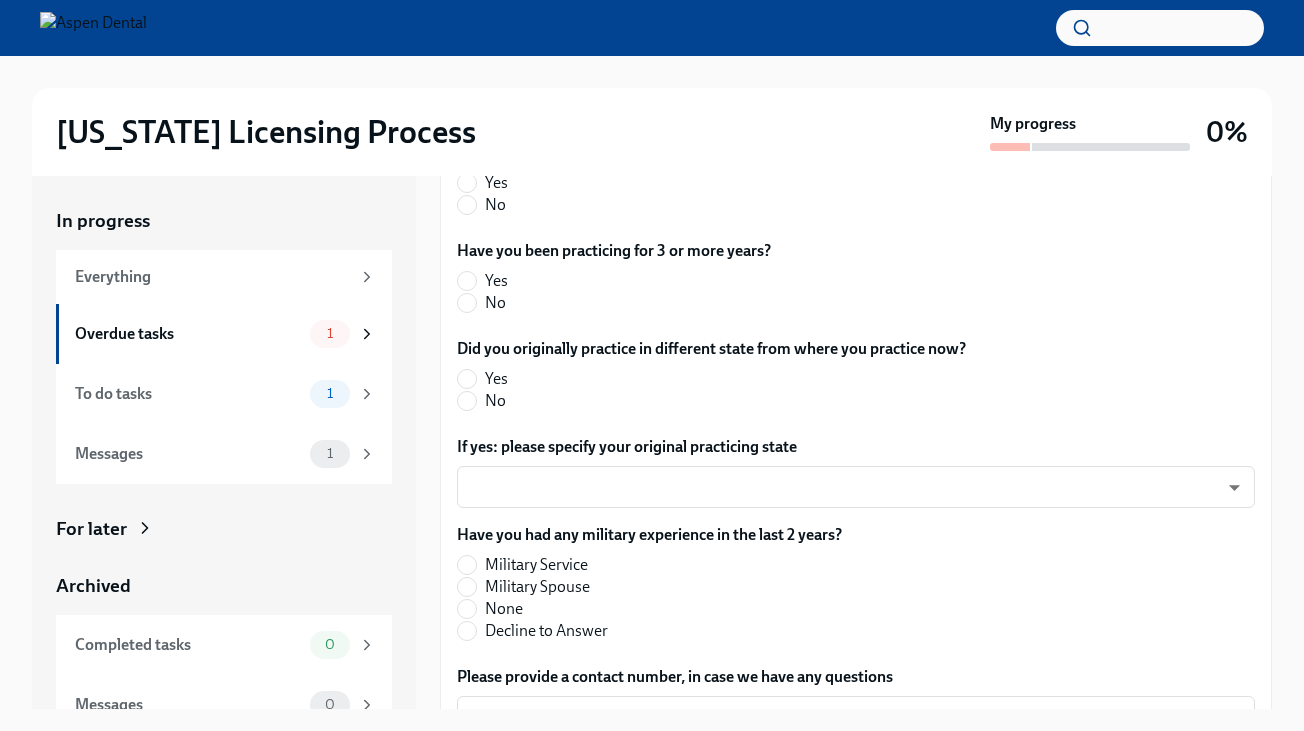 click on "No" at bounding box center [713, 205] 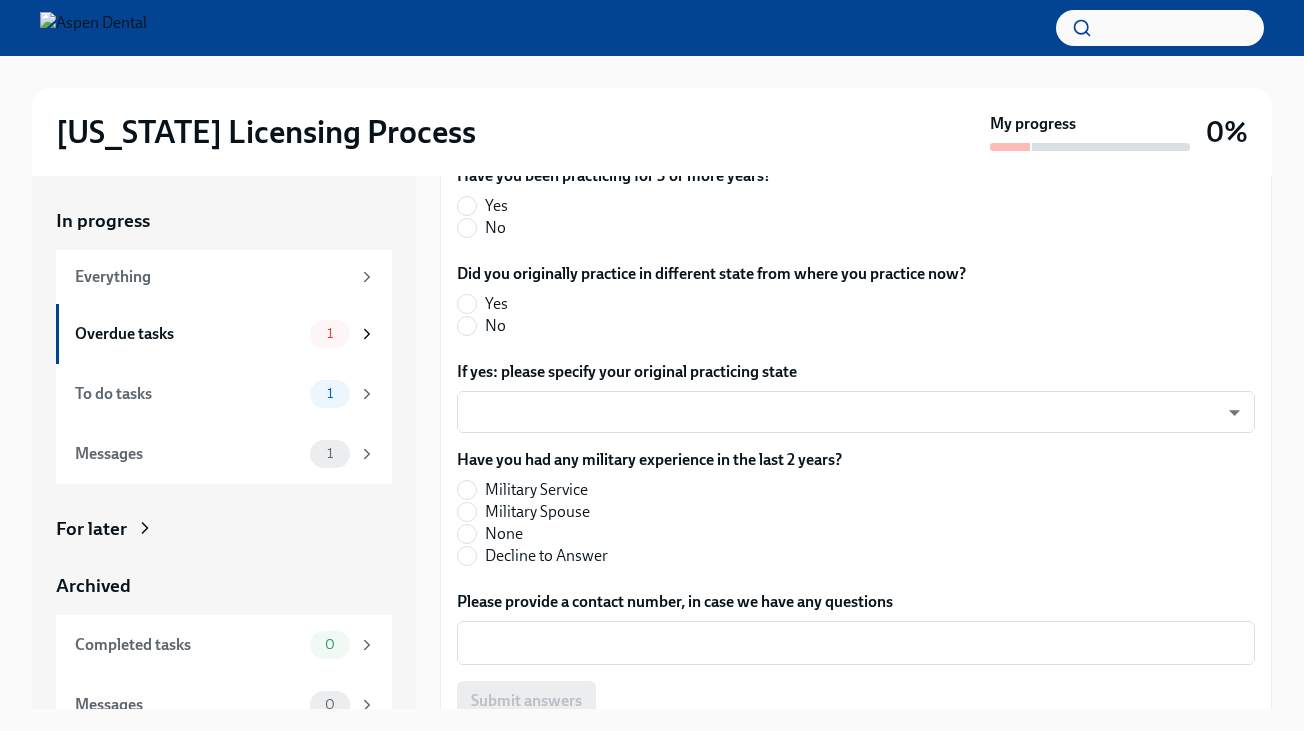scroll, scrollTop: 1590, scrollLeft: 0, axis: vertical 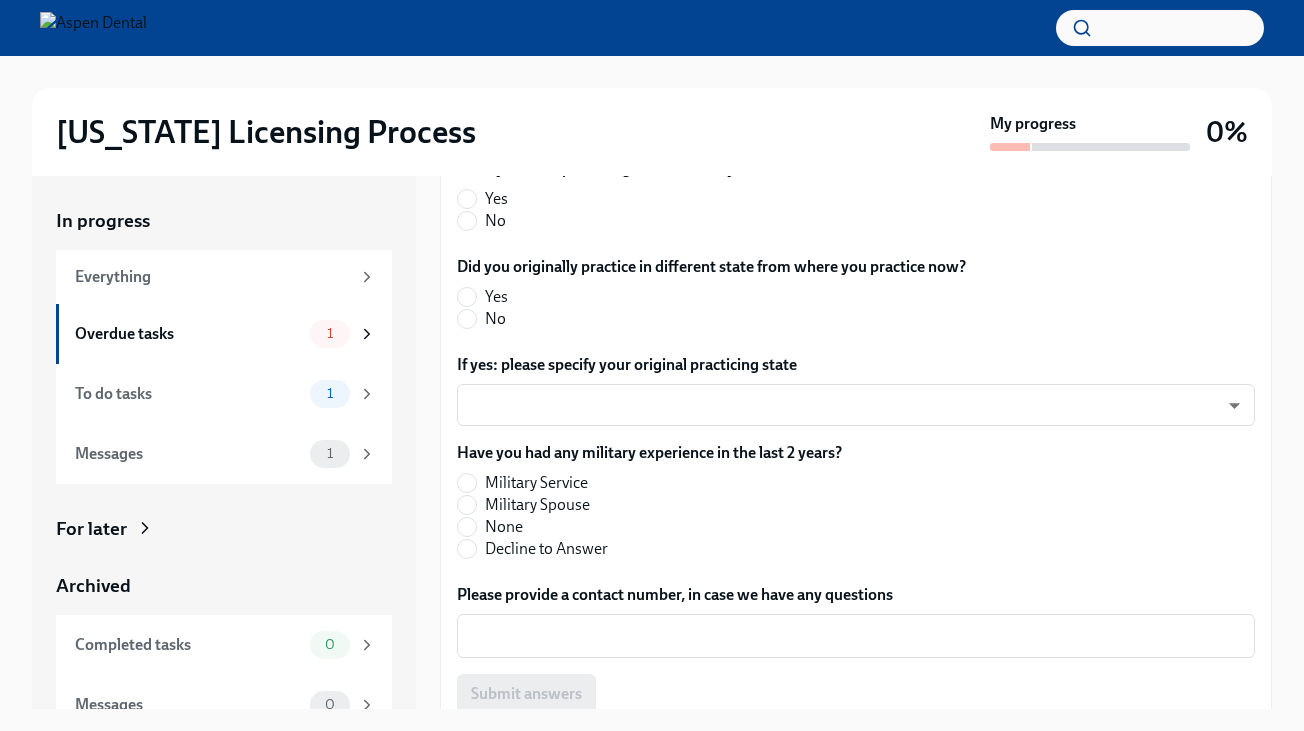 click on "No" at bounding box center [606, 221] 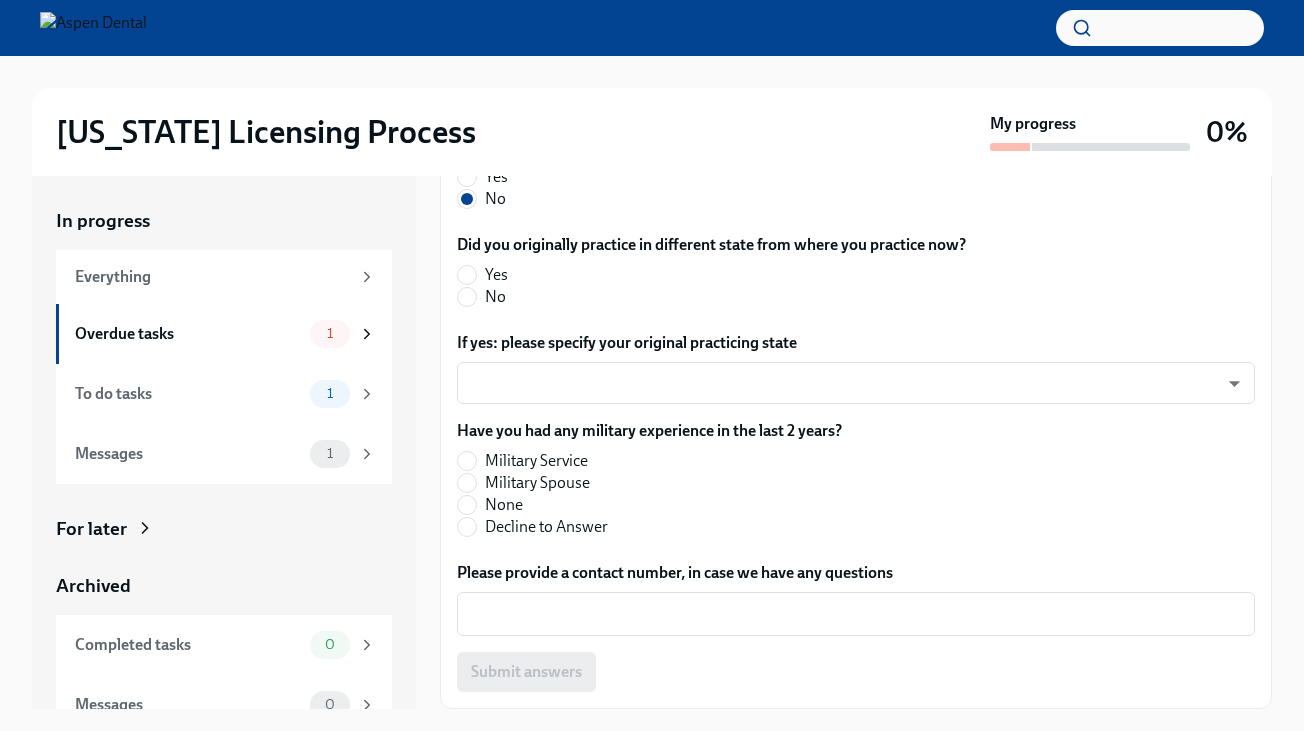 scroll, scrollTop: 1670, scrollLeft: 0, axis: vertical 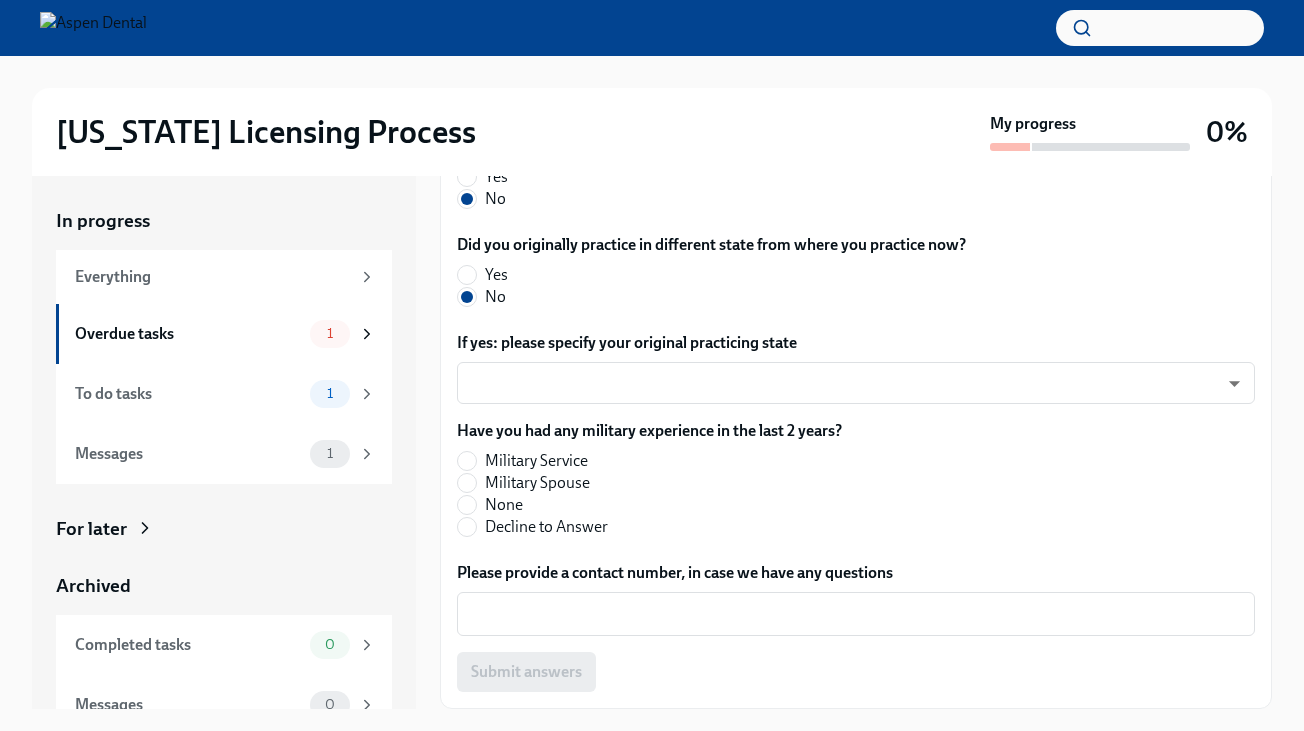 click on "None" at bounding box center [641, 505] 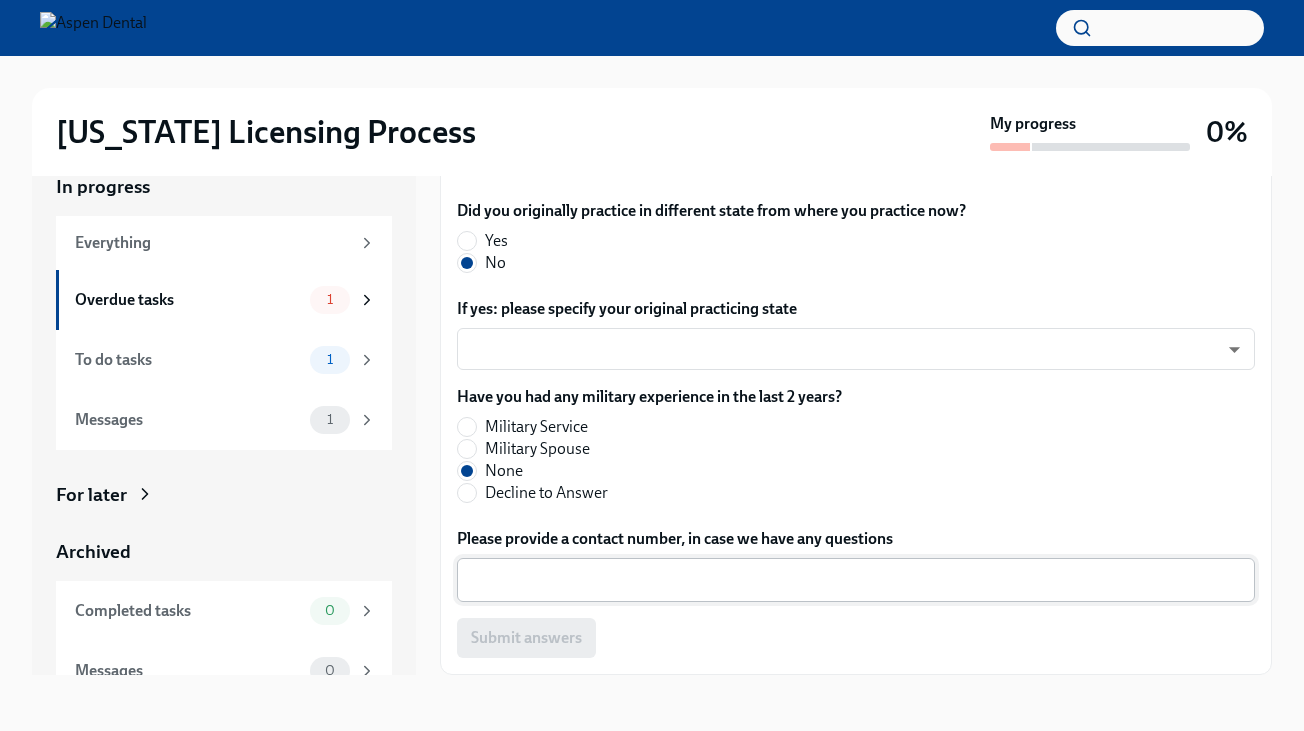scroll, scrollTop: 34, scrollLeft: 0, axis: vertical 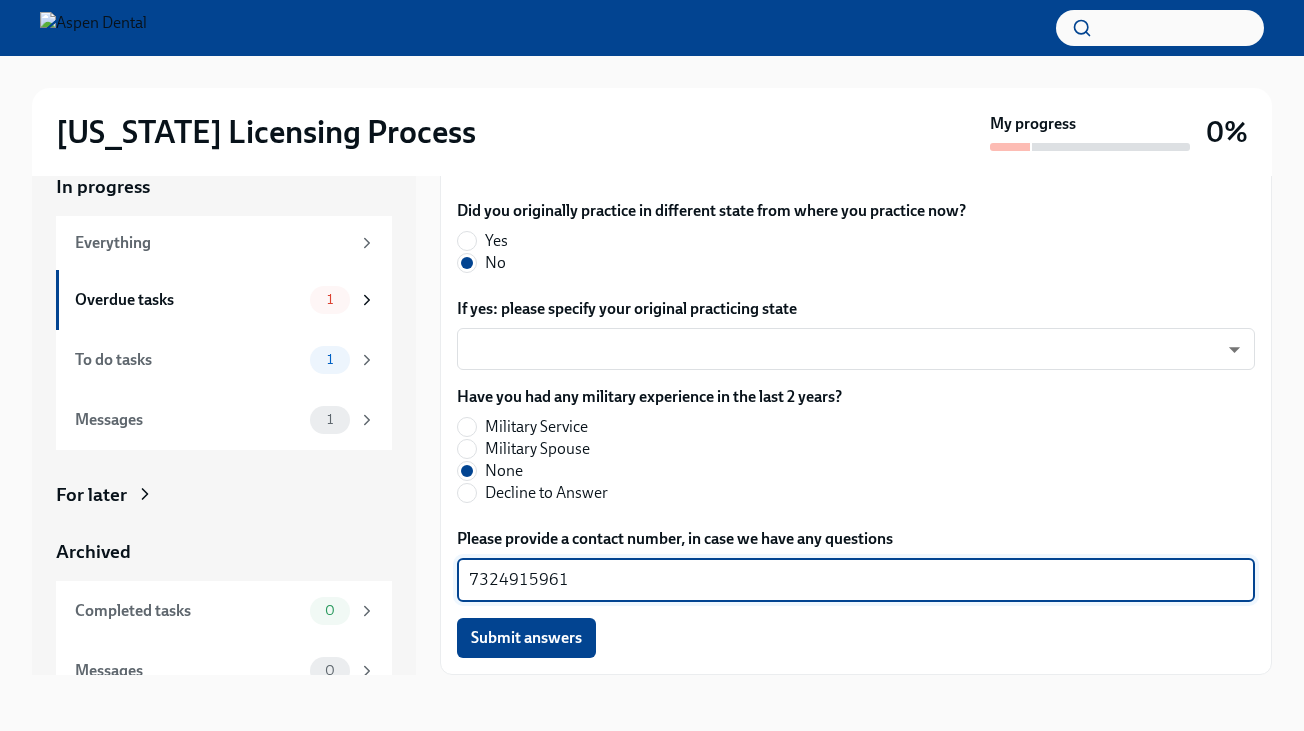 click on "7324915961" at bounding box center (856, 580) 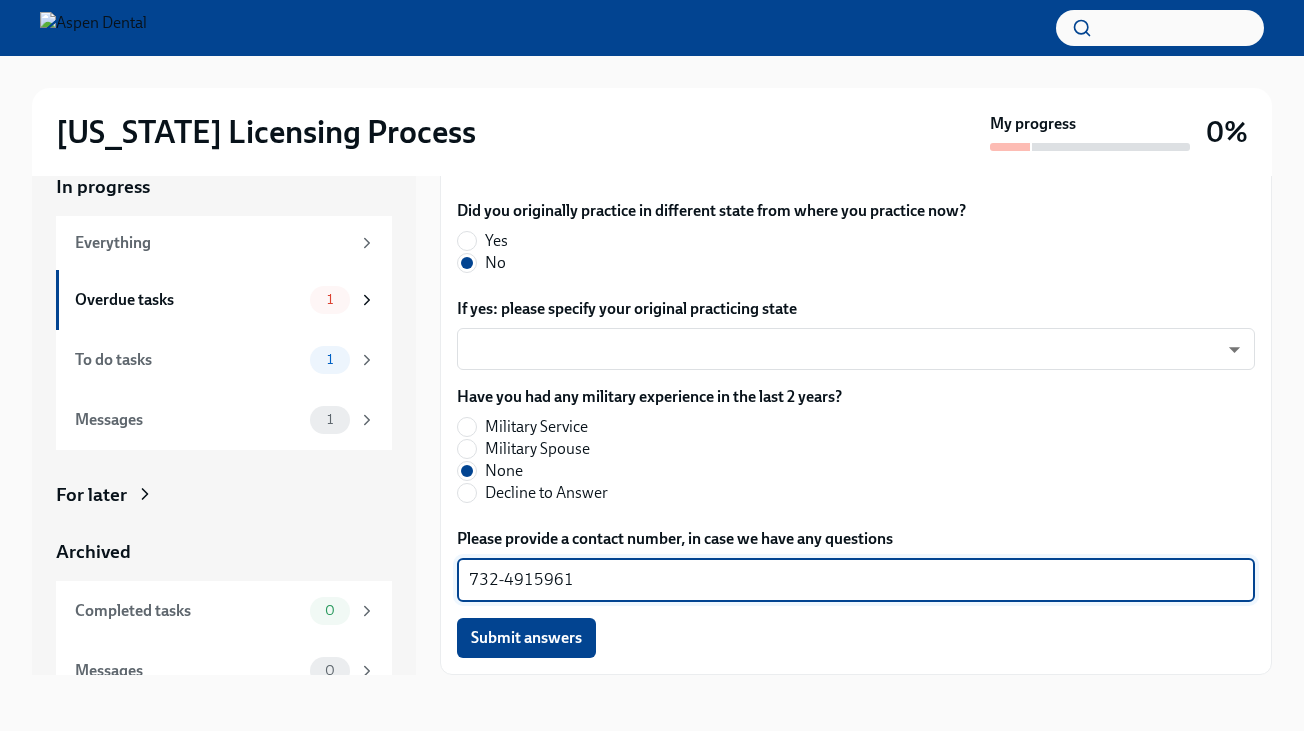 click on "732-4915961" at bounding box center [856, 580] 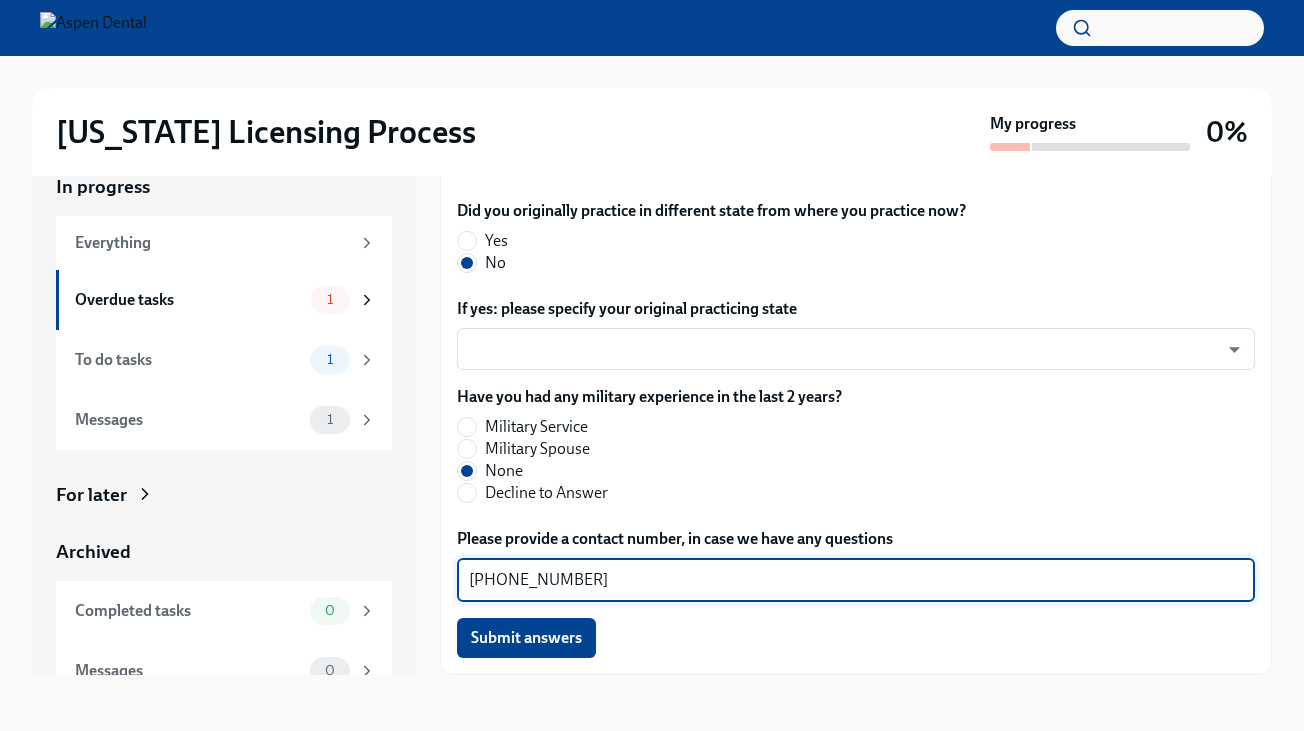 type on "[PHONE_NUMBER]" 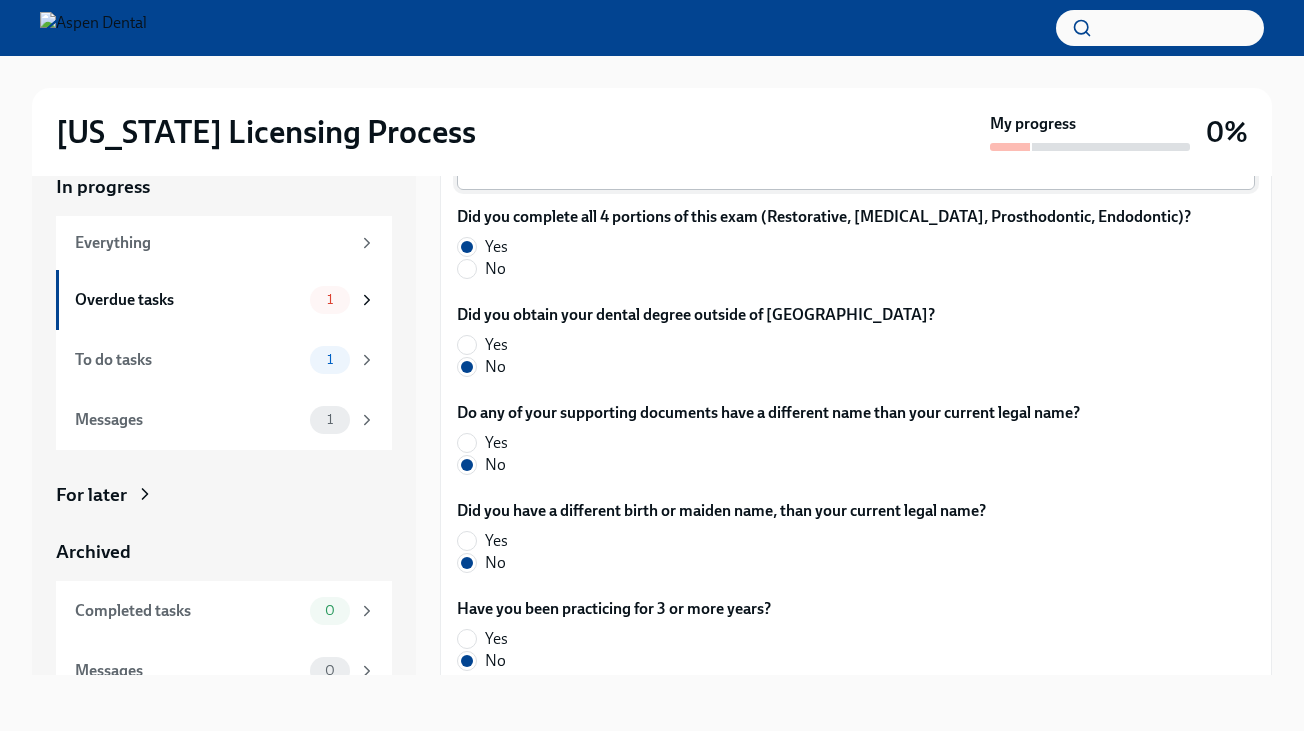 scroll, scrollTop: 1118, scrollLeft: 0, axis: vertical 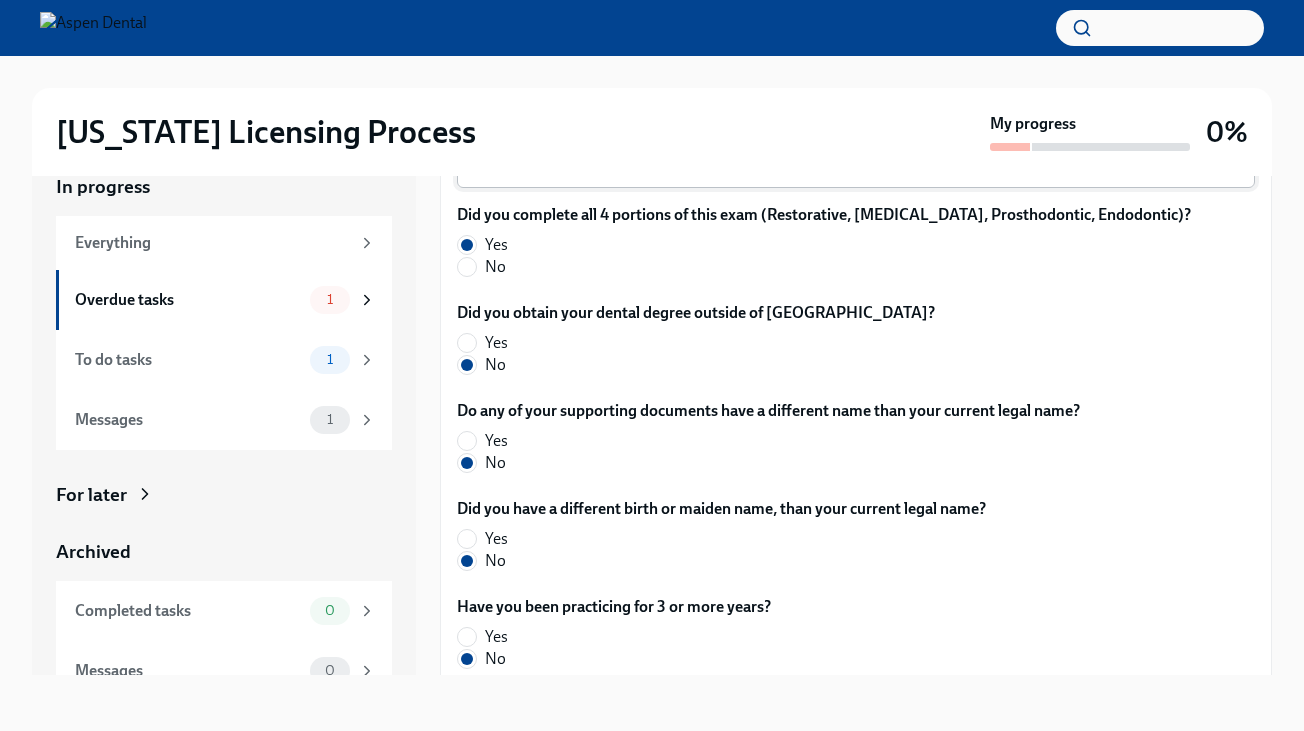 click on "[US_STATE] Licensing Process My progress 0% In progress Everything Overdue tasks 1 To do tasks 1 Messages 1 For later Archived Completed tasks 0 Messages 0 Answer these questions to get tailored instructions for the [US_STATE] licensing process Overdue Due  a day ago Time to begin your [US_STATE] license application [DATE] Hi [PERSON_NAME]!
We’re excited to support your next step with Aspen Dental and the  TAG Oral Care Center (OCC) in [GEOGRAPHIC_DATA] —our hub for advanced, hands-on clinical training.
Your learning and growth is a priority.  All doctors are required to obtain a permanent [US_STATE] license in order to participate in OCC courses and future training opportunities.
We’re committed to making this process simple:
Answer the short questionnaire below so we can provide you a tailored to-do list
You’ll begin submitting the documents and information needed for your license
Aspen Dental covers the [US_STATE] license application fee
ADEX pxo-W3vNi ​ Yes No" at bounding box center (652, 348) 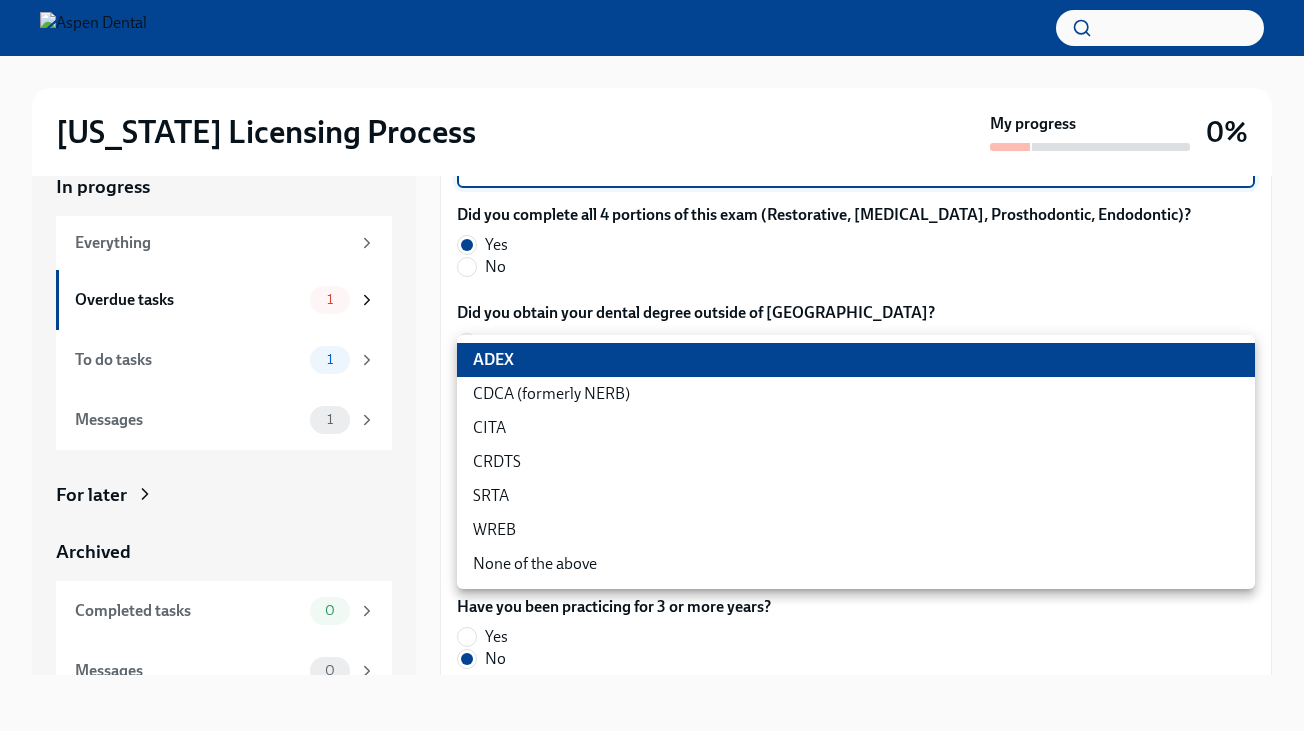 click at bounding box center [652, 365] 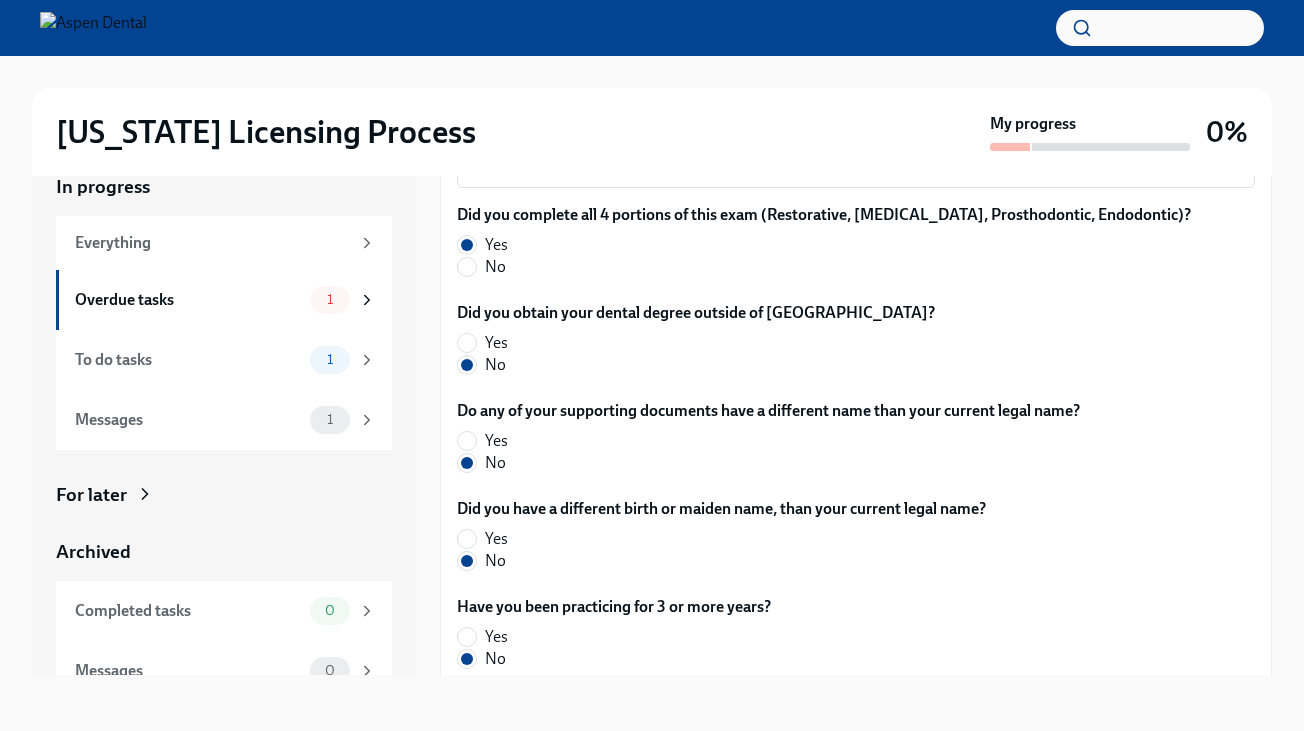 drag, startPoint x: 457, startPoint y: 318, endPoint x: 743, endPoint y: 320, distance: 286.007 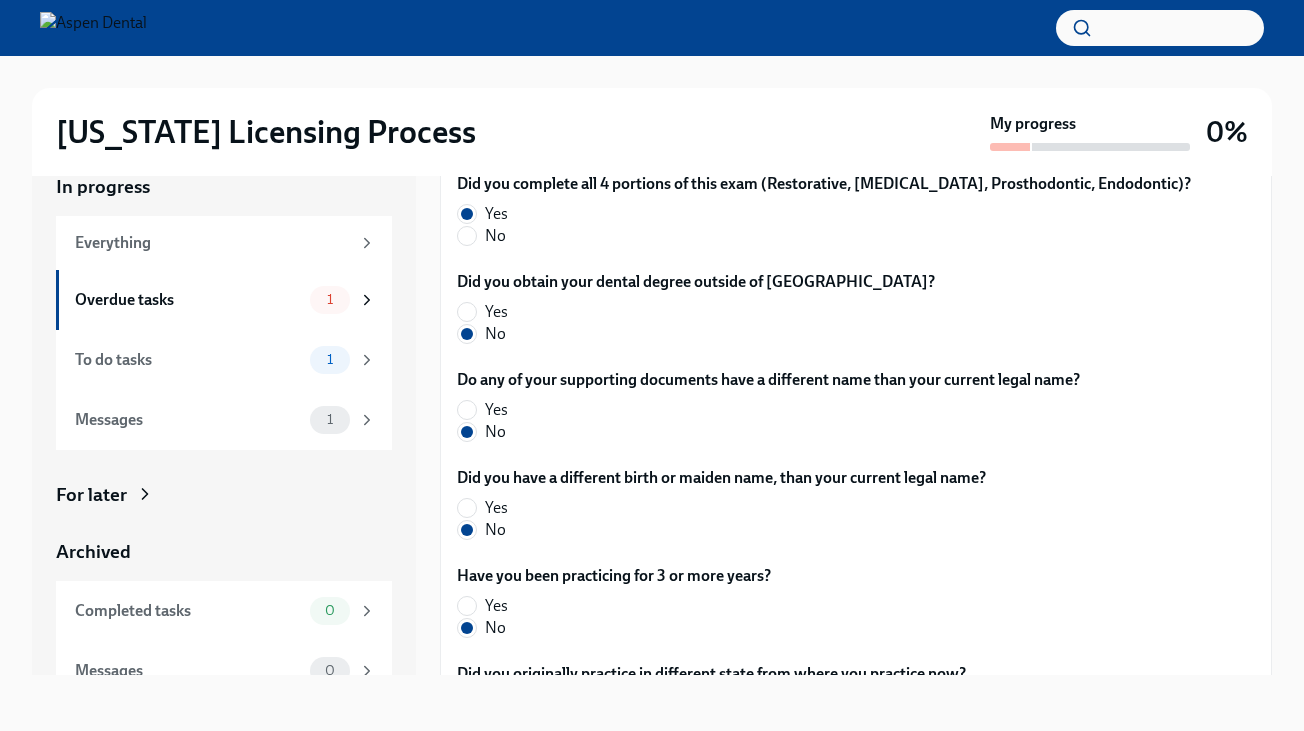 scroll, scrollTop: 1153, scrollLeft: 0, axis: vertical 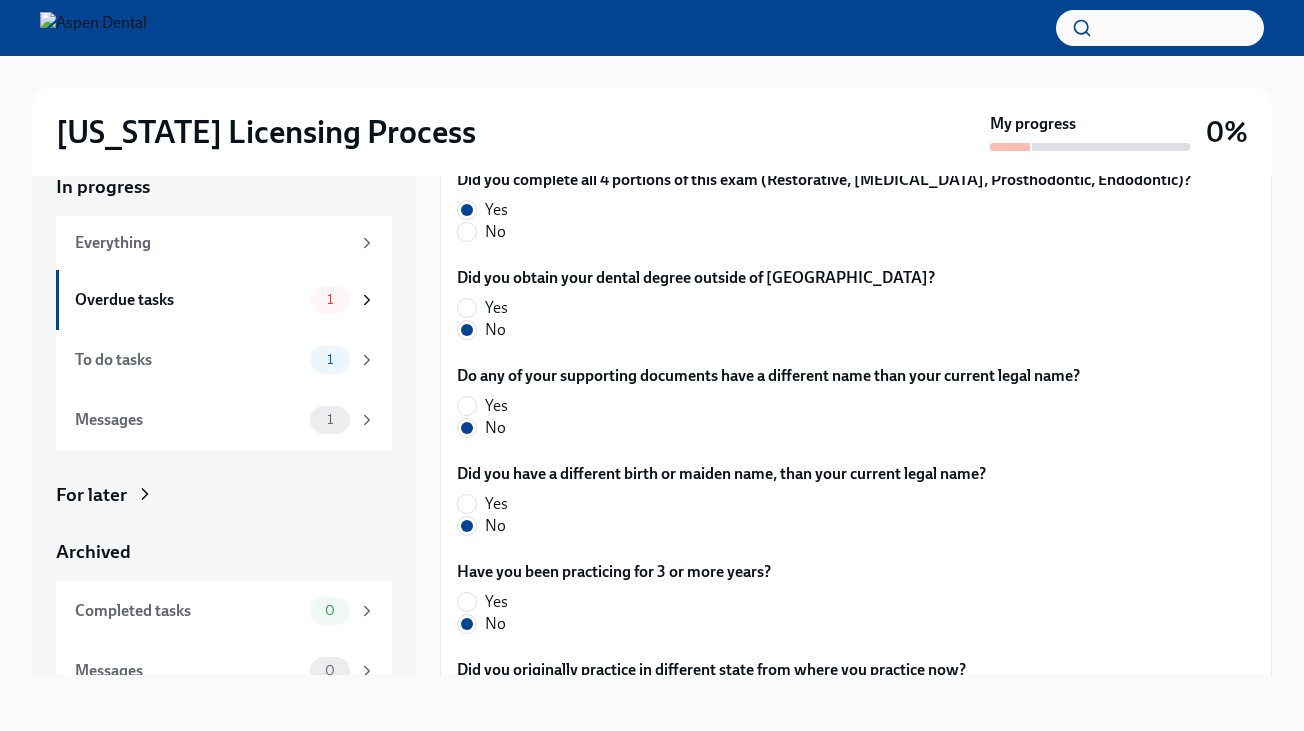 click on "Which of these exams have you passed?" at bounding box center [856, 92] 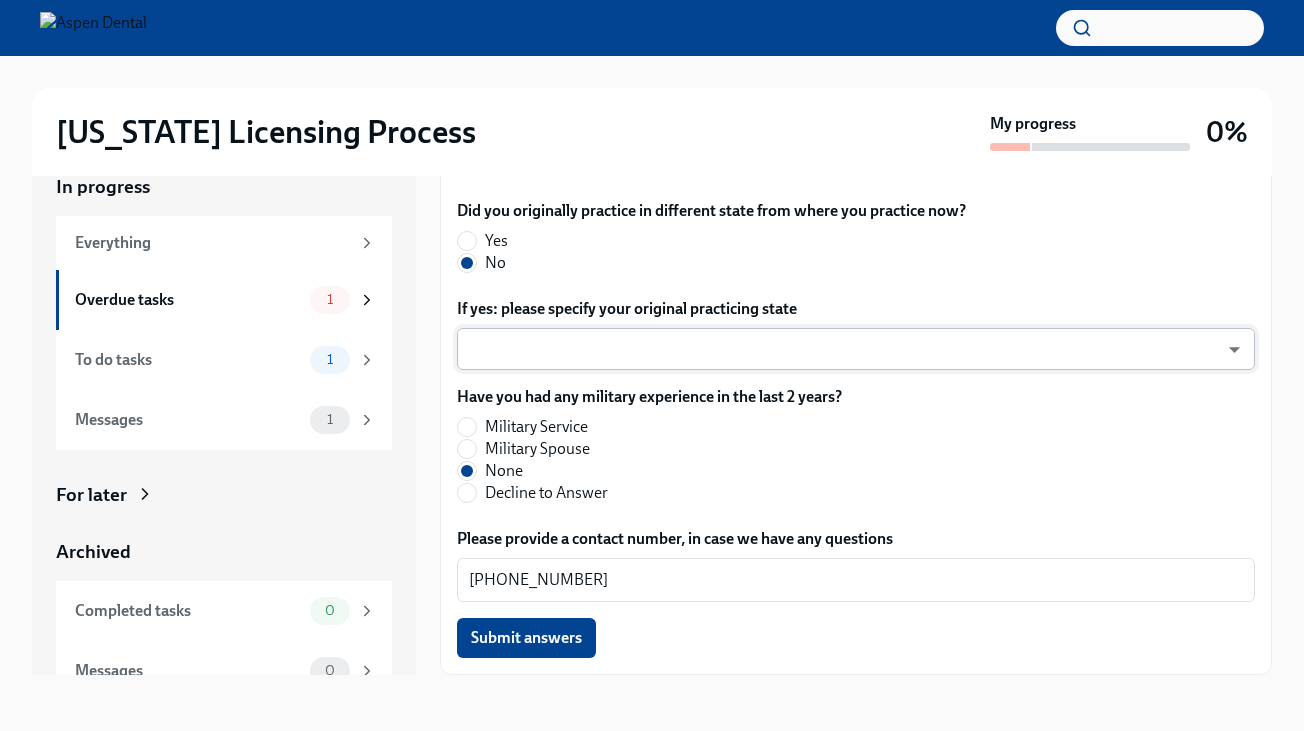 scroll, scrollTop: 1805, scrollLeft: 0, axis: vertical 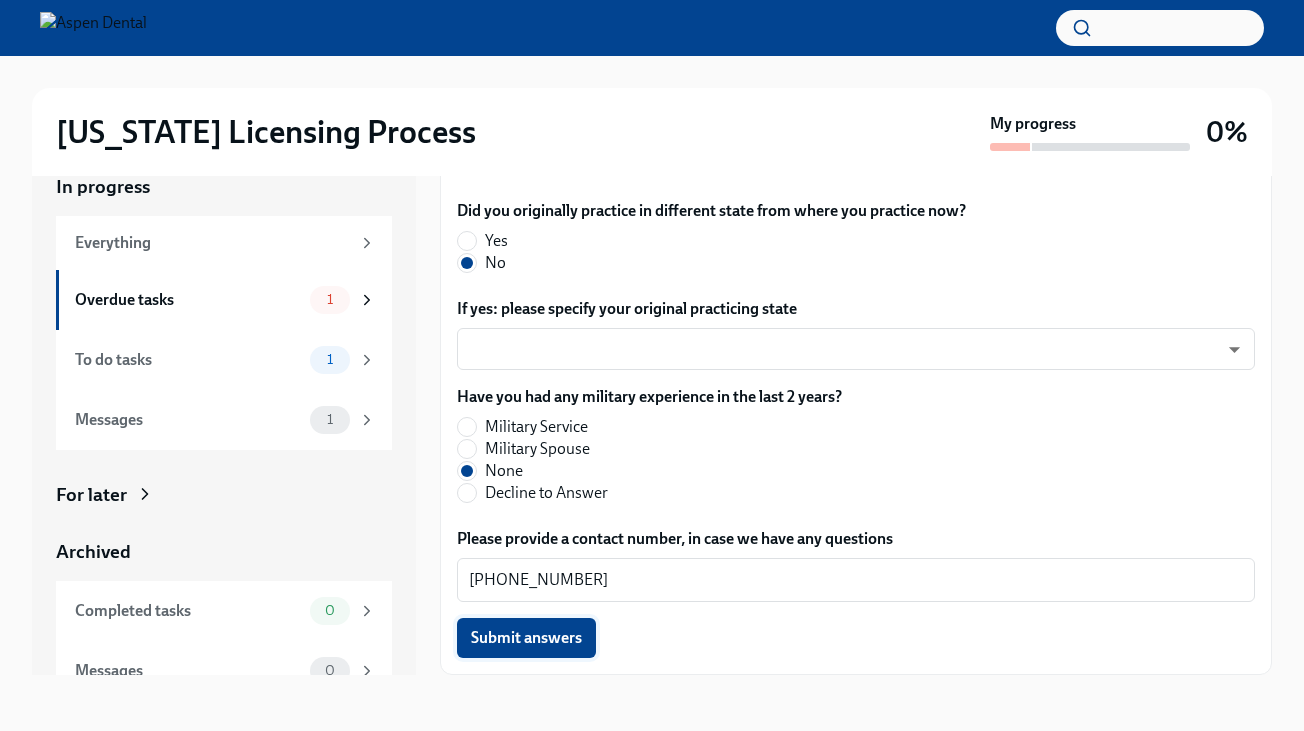 click on "Submit answers" at bounding box center [526, 638] 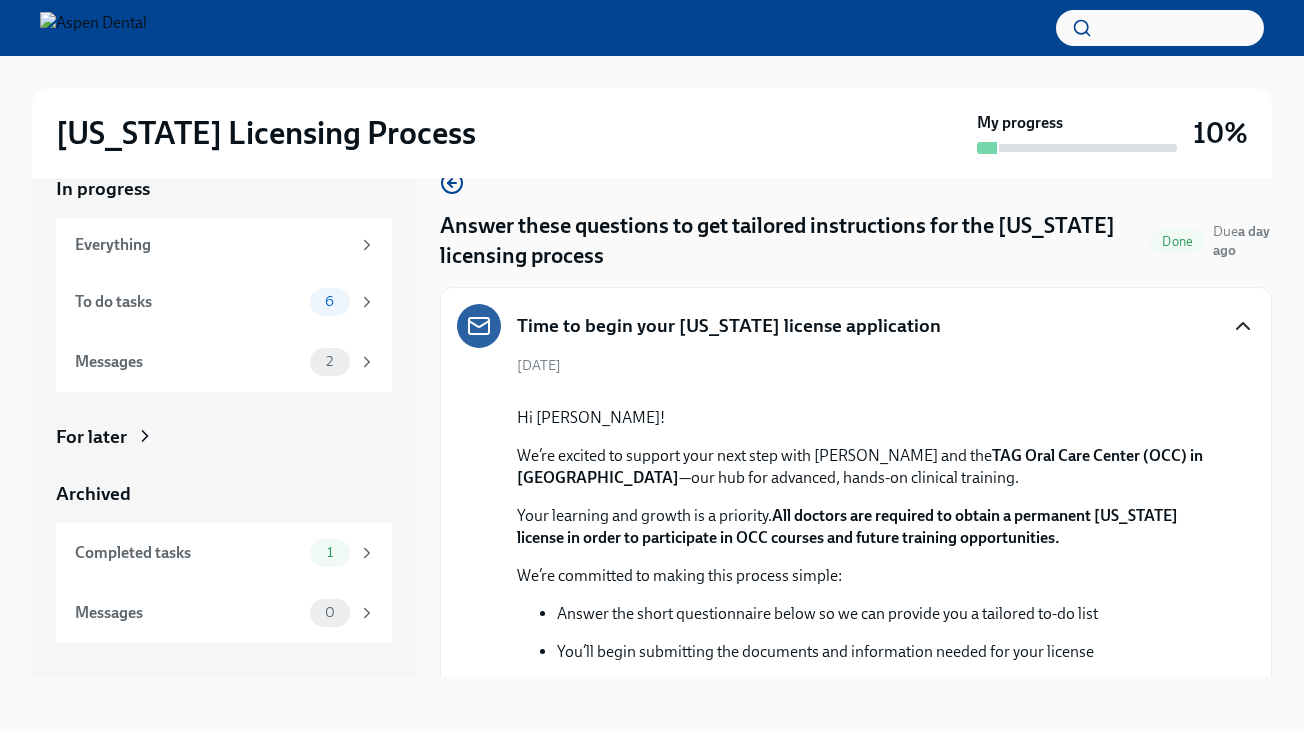 scroll, scrollTop: 0, scrollLeft: 0, axis: both 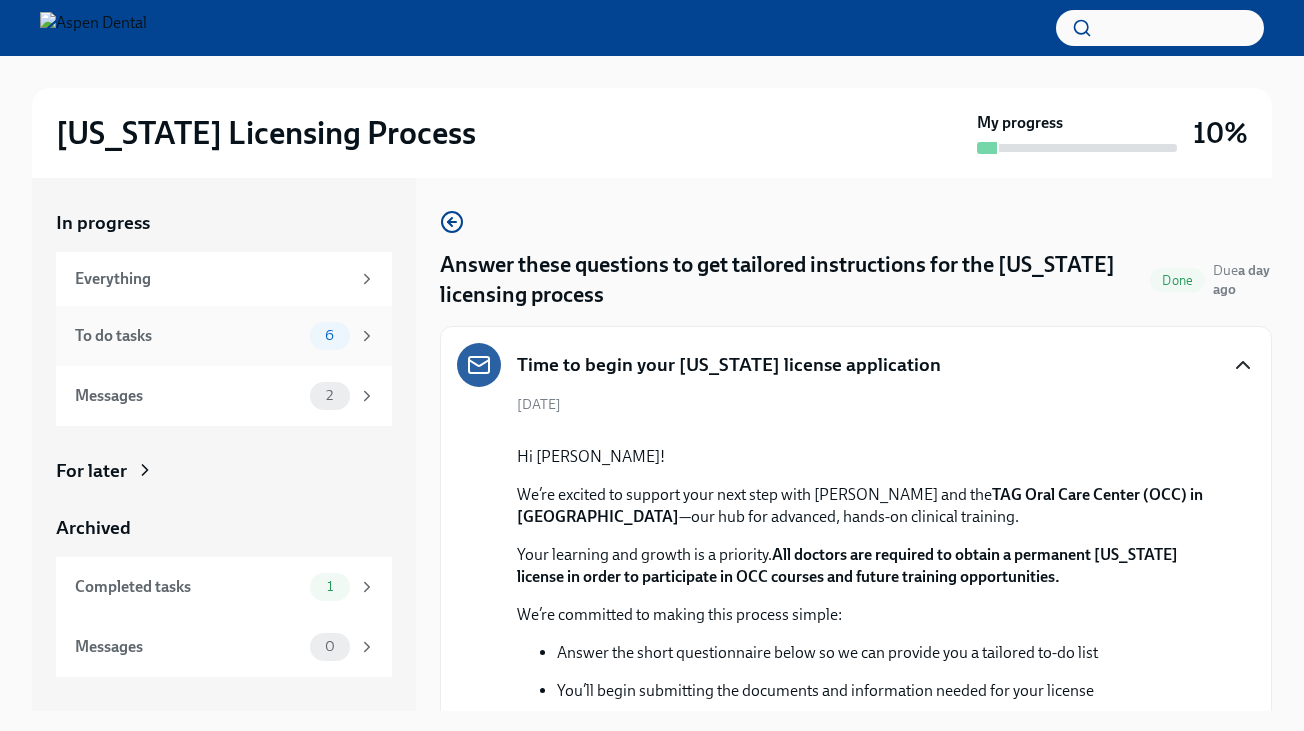 click on "6" at bounding box center [343, 336] 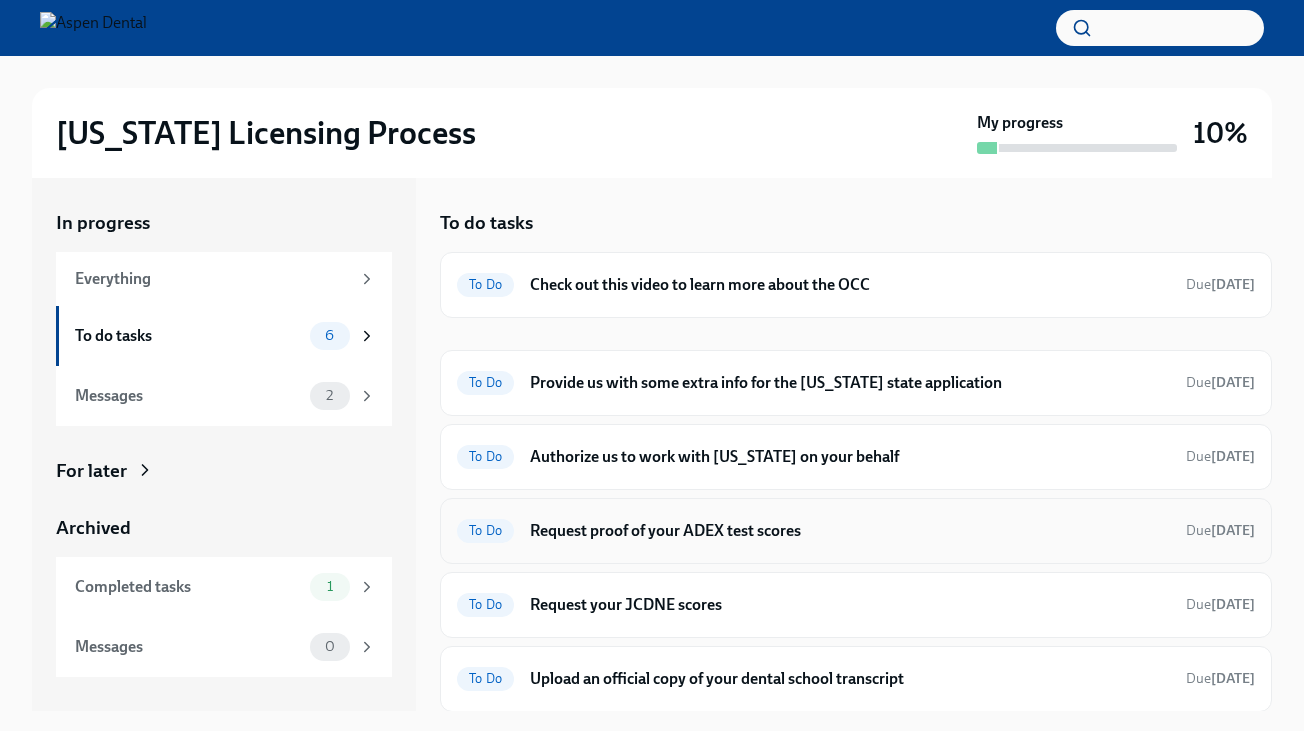 scroll, scrollTop: 0, scrollLeft: 0, axis: both 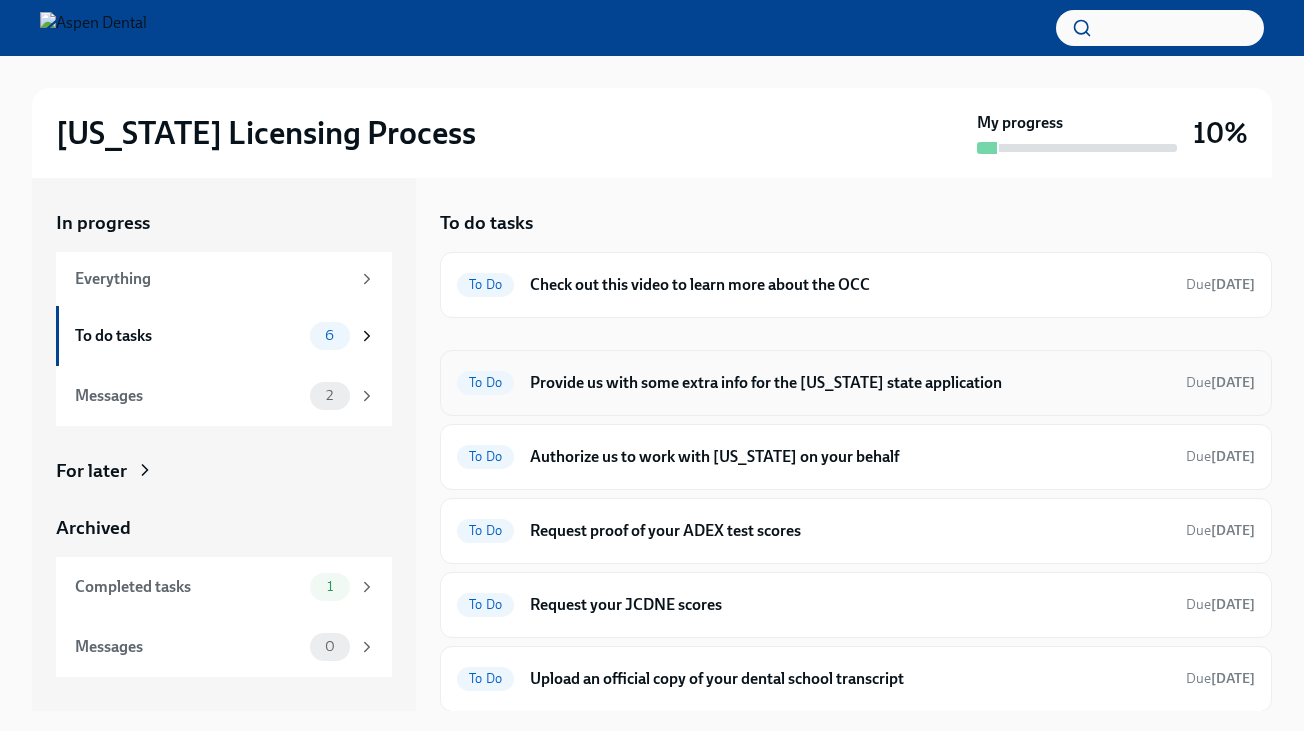 click on "Provide us with some extra info for the [US_STATE] state application" at bounding box center (850, 383) 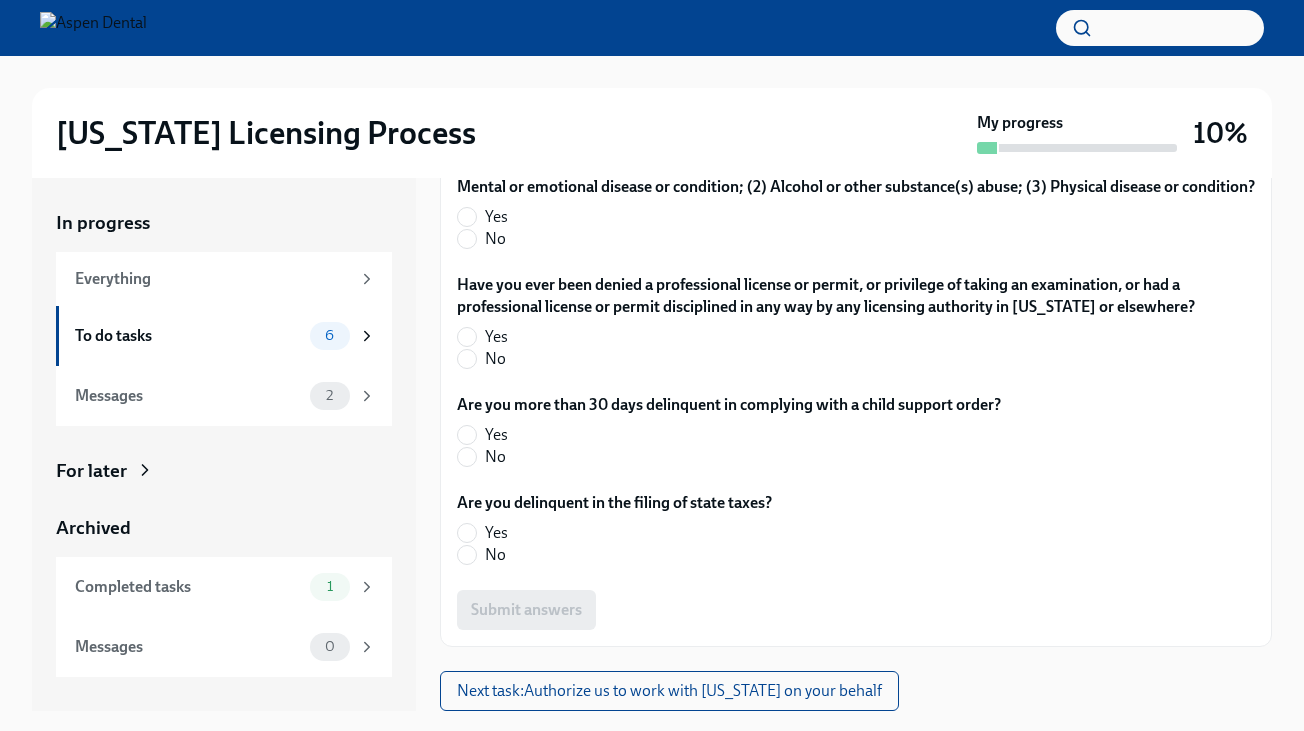 scroll, scrollTop: 4155, scrollLeft: 0, axis: vertical 